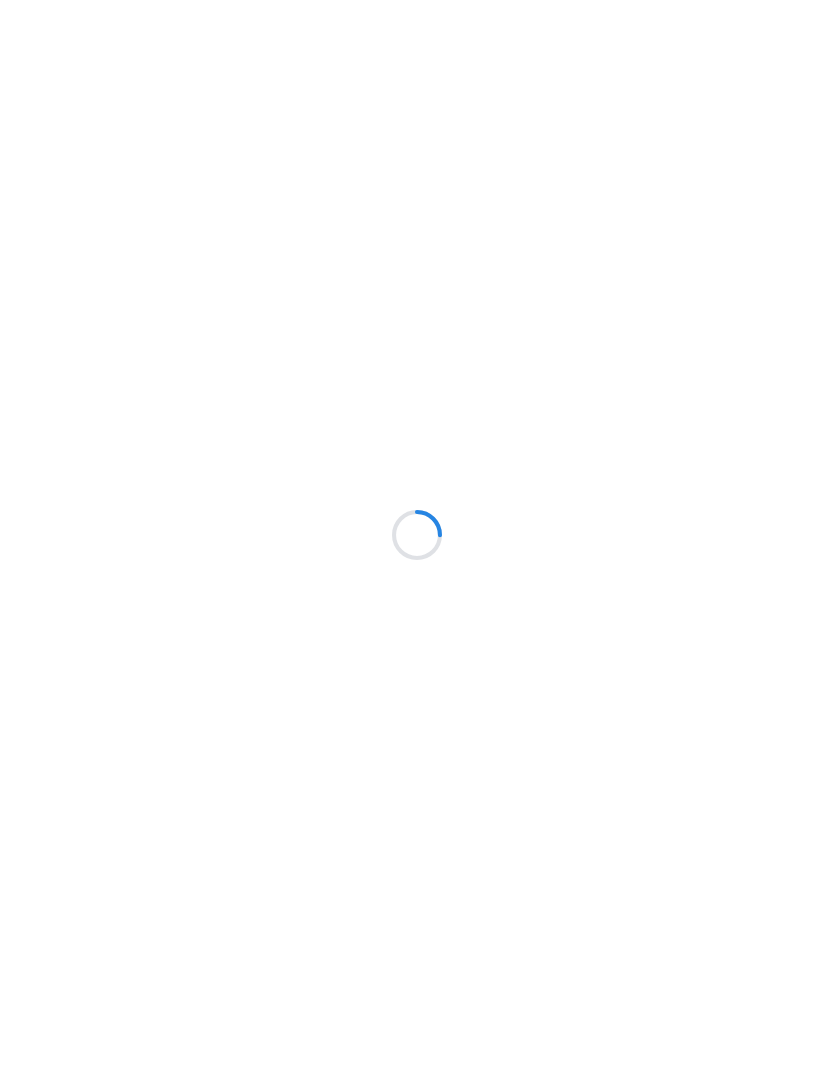 scroll, scrollTop: 0, scrollLeft: 0, axis: both 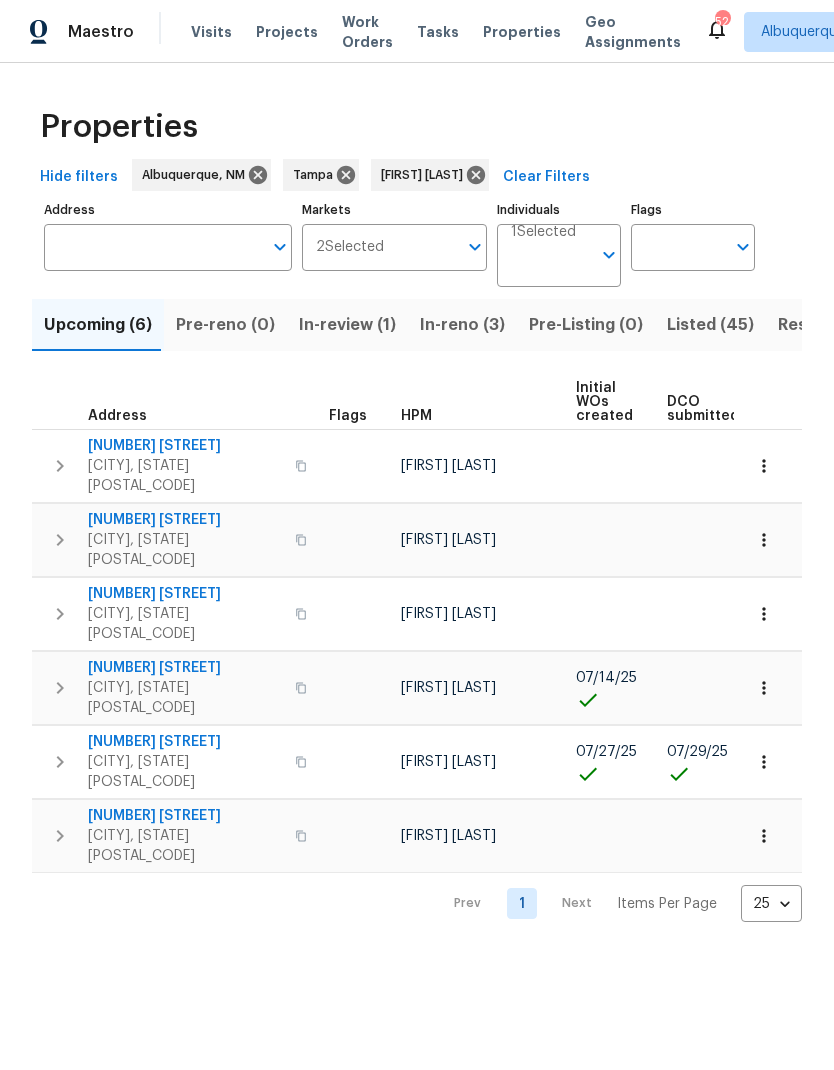 click on "Address" at bounding box center [153, 247] 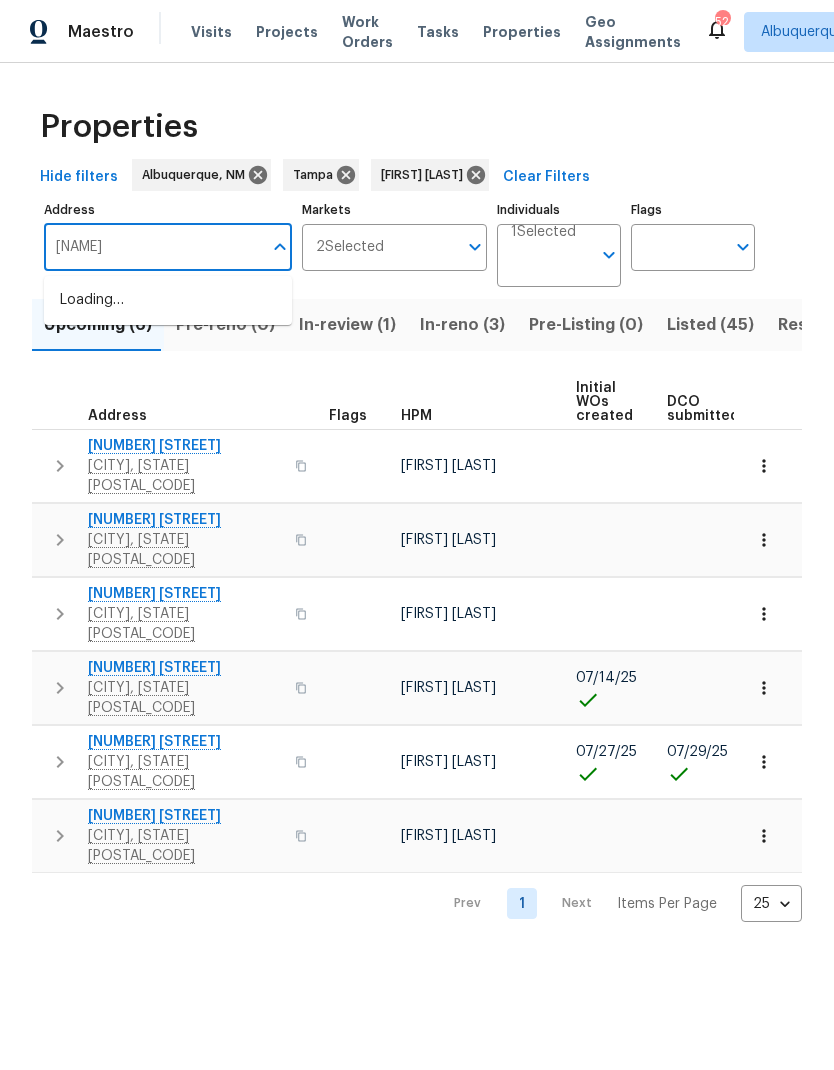 type on "kellywood" 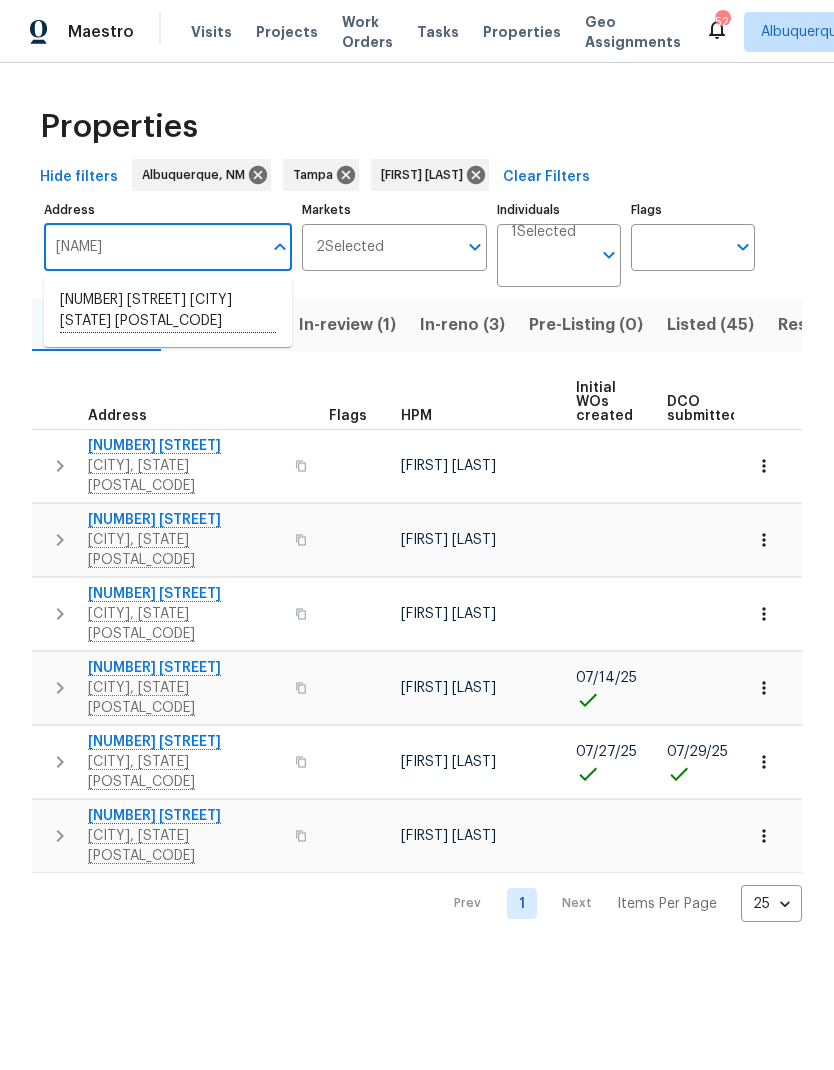 click on "12800 Kellywood Cir Hudson FL 34669" at bounding box center [168, 311] 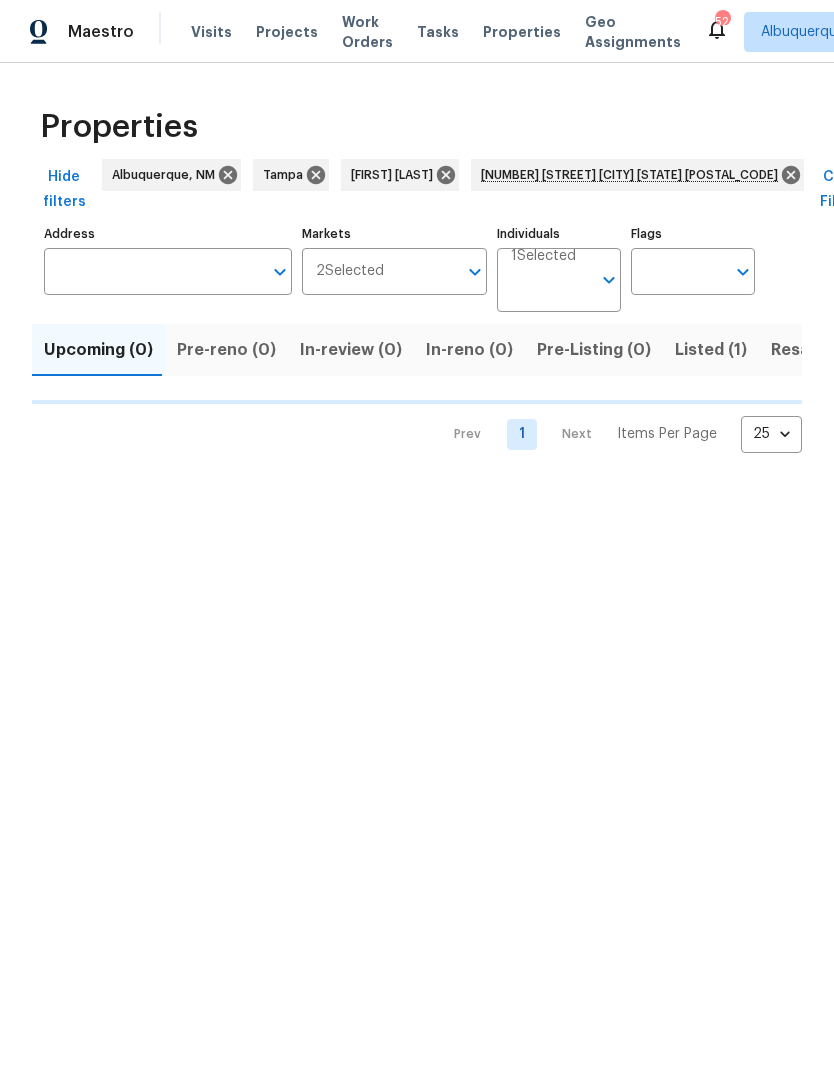 type on "12800 Kellywood Cir Hudson FL 34669" 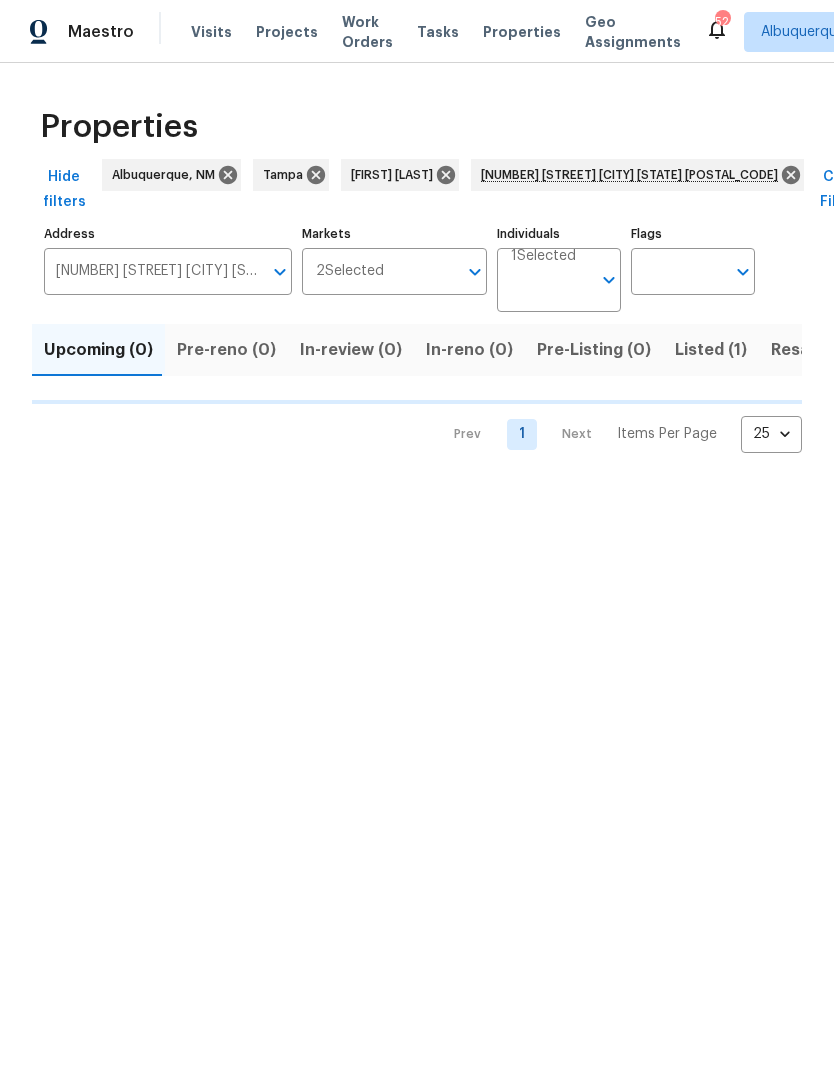 click on "Listed (1)" at bounding box center (711, 350) 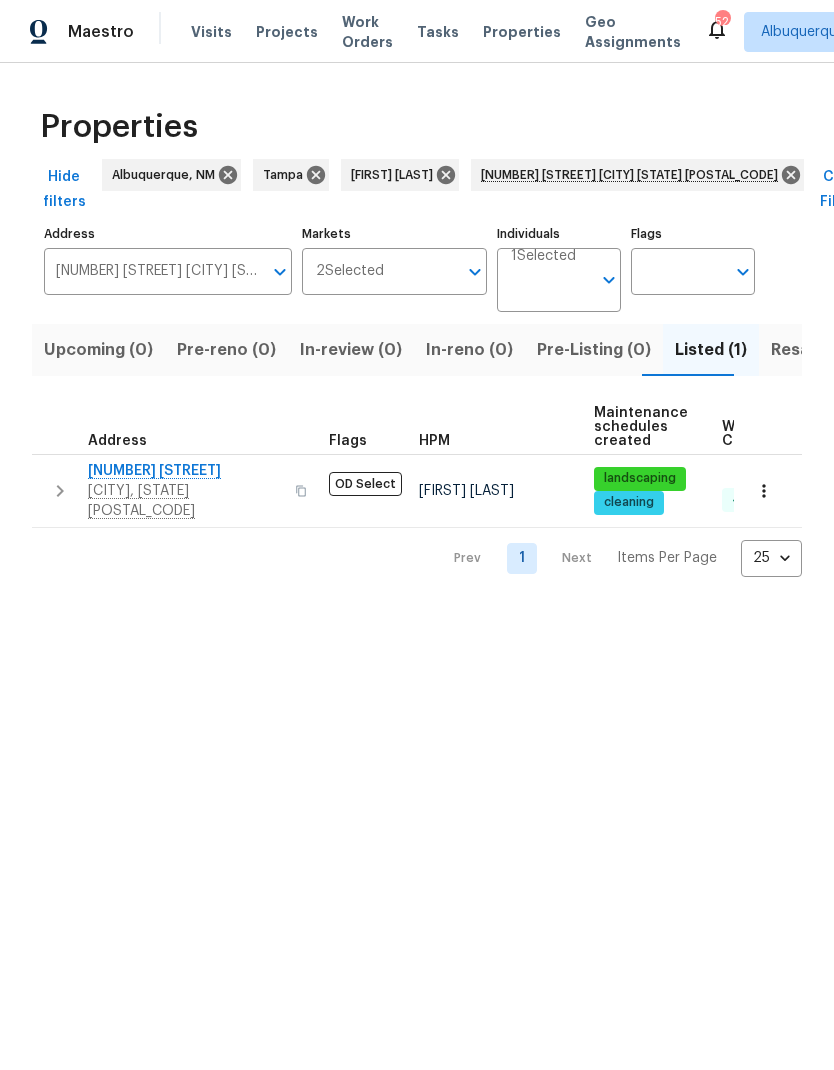 click 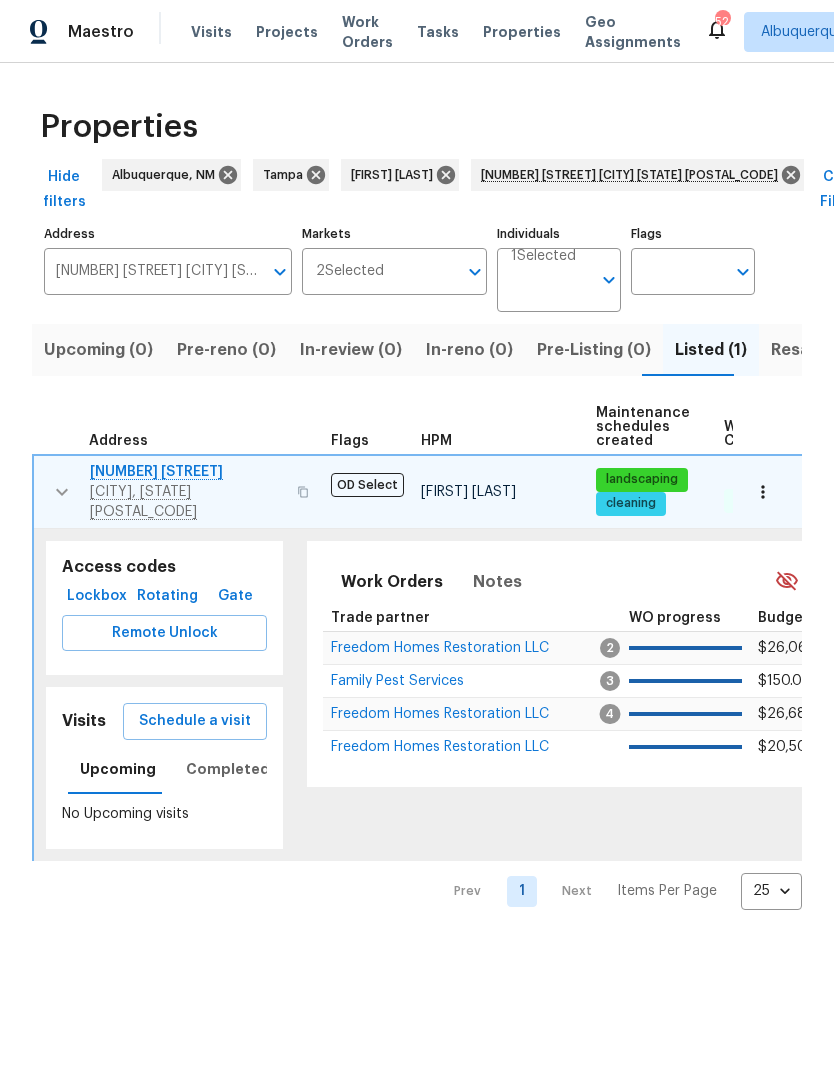 click on "Rotating" at bounding box center [167, 596] 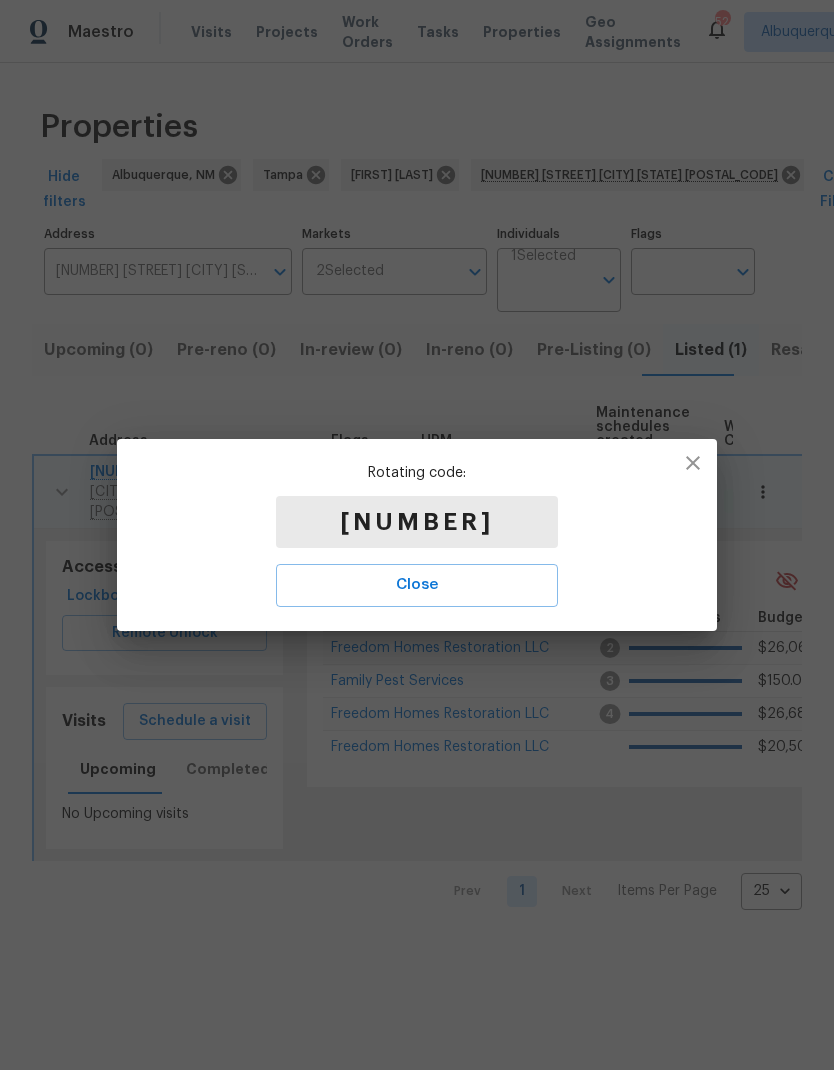 click at bounding box center [693, 463] 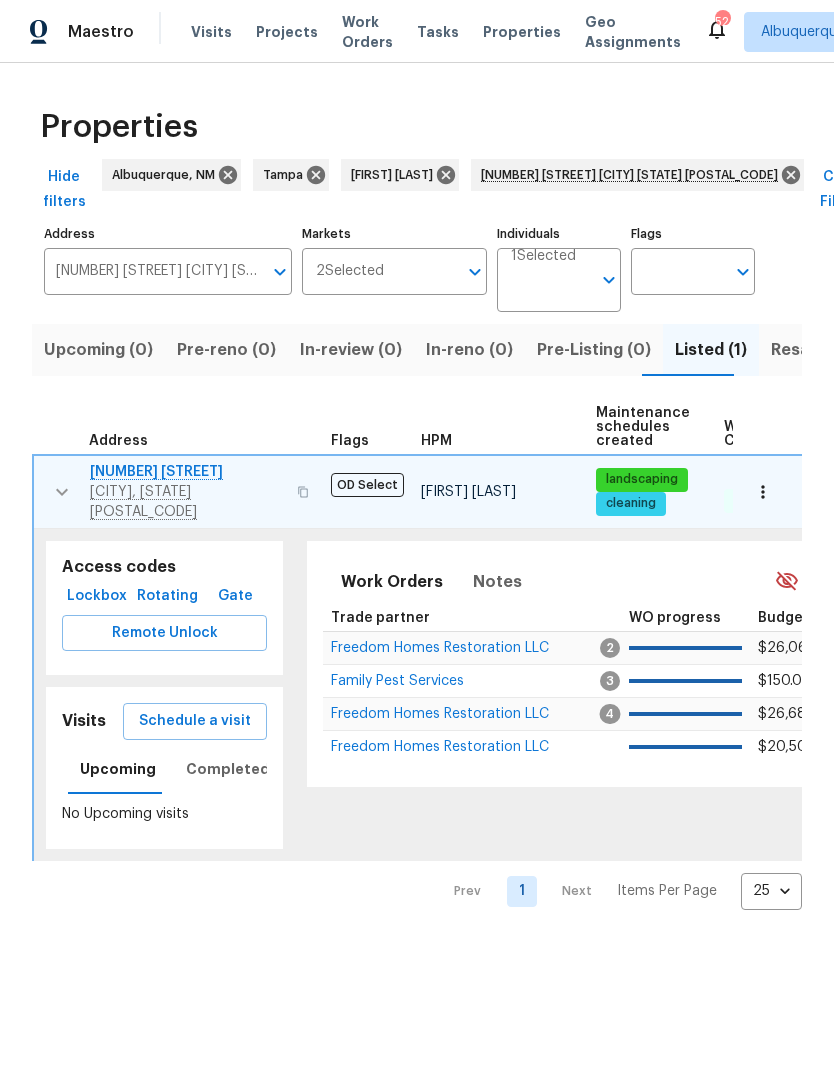 click on "Schedule a visit" at bounding box center [195, 721] 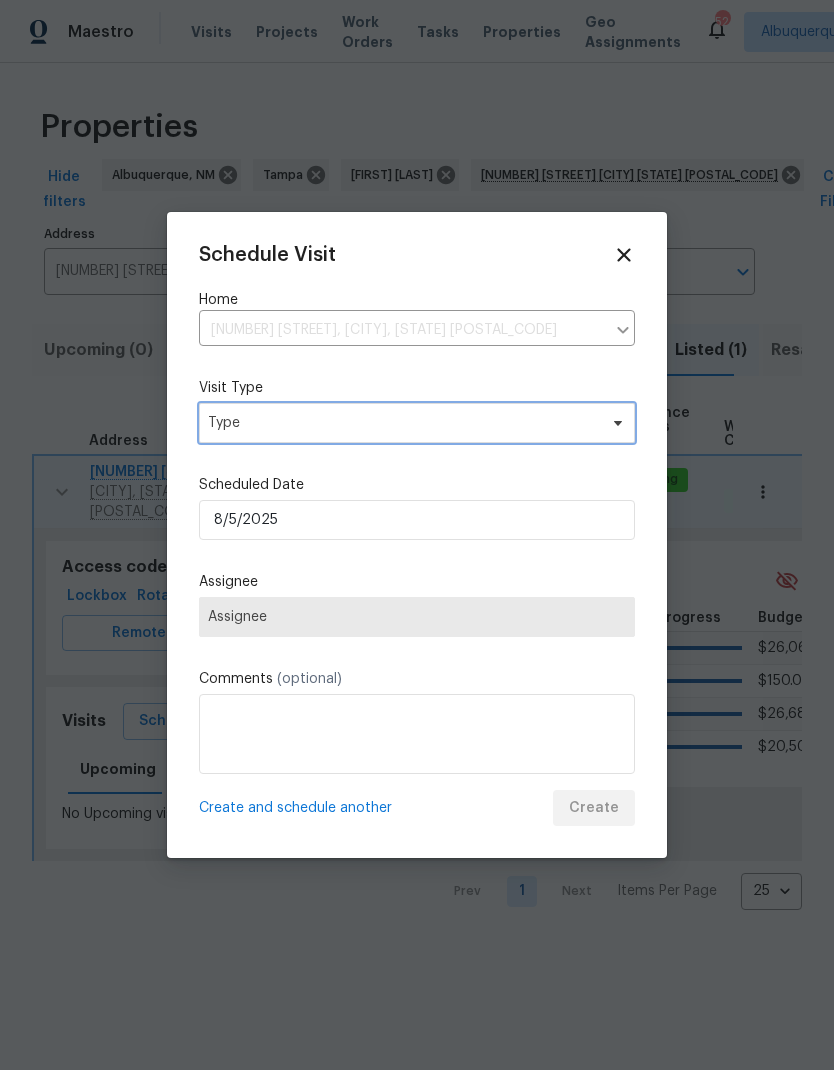click on "Type" at bounding box center [402, 423] 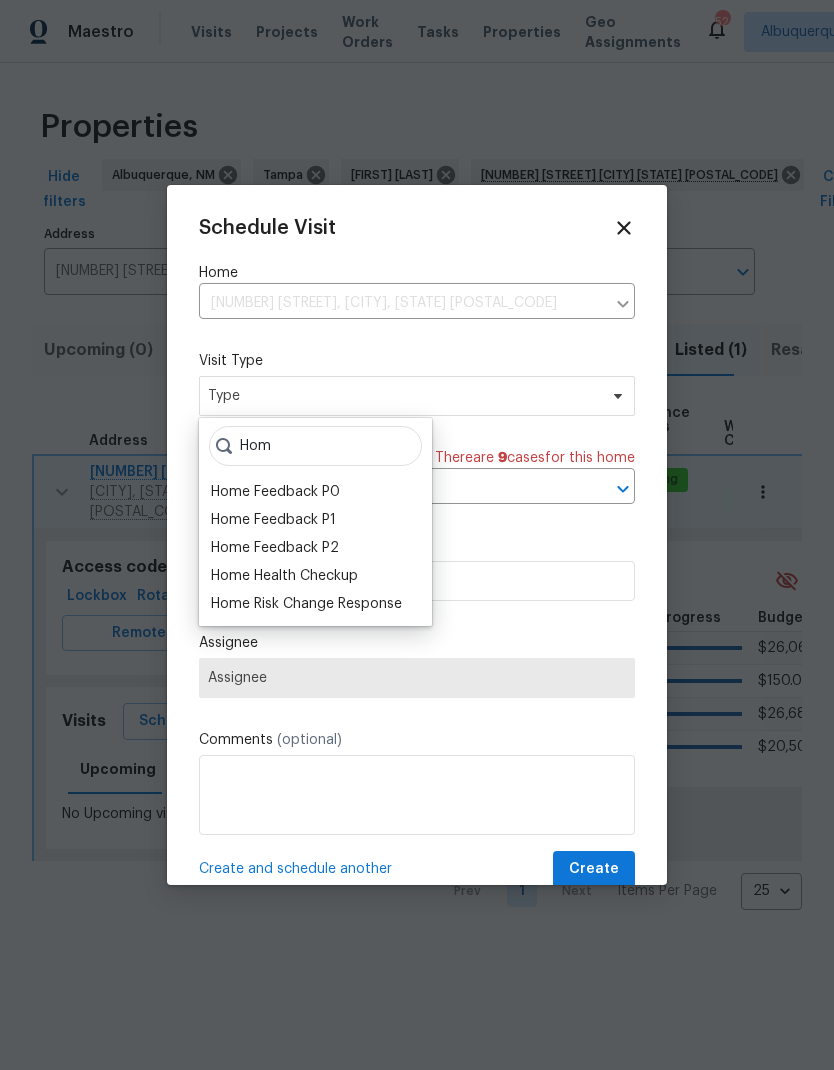 type on "Hom" 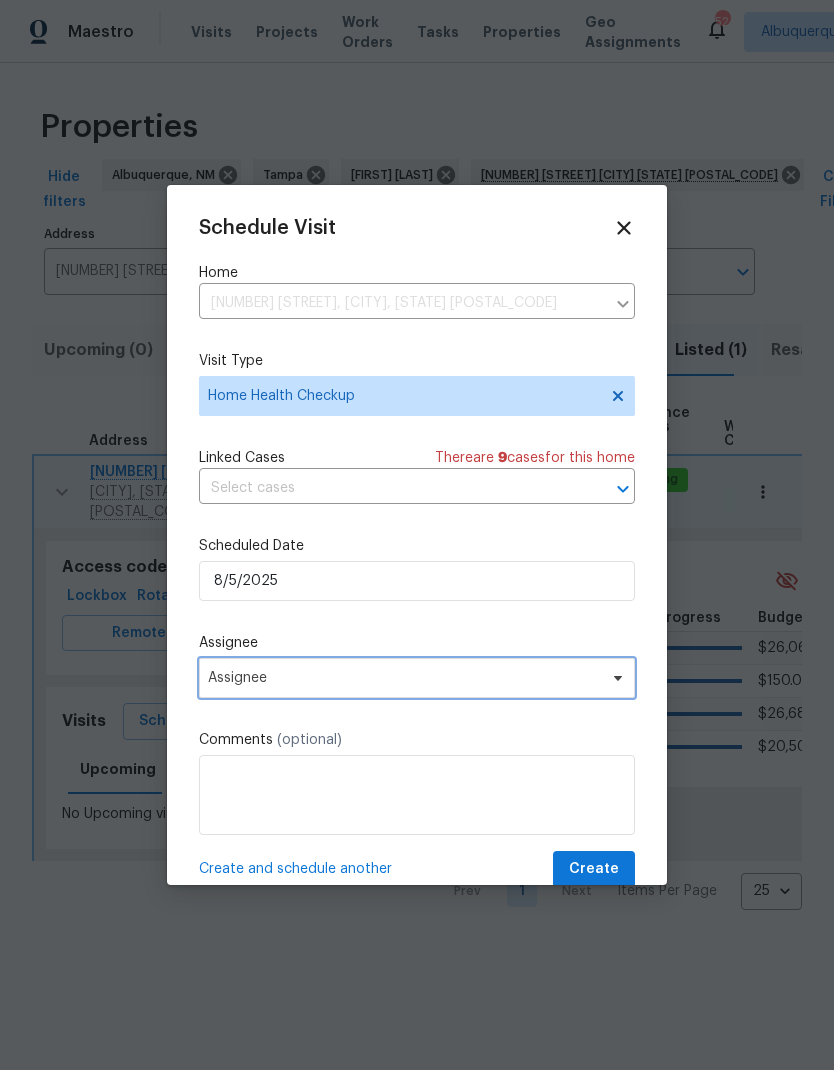 click on "Assignee" at bounding box center (404, 678) 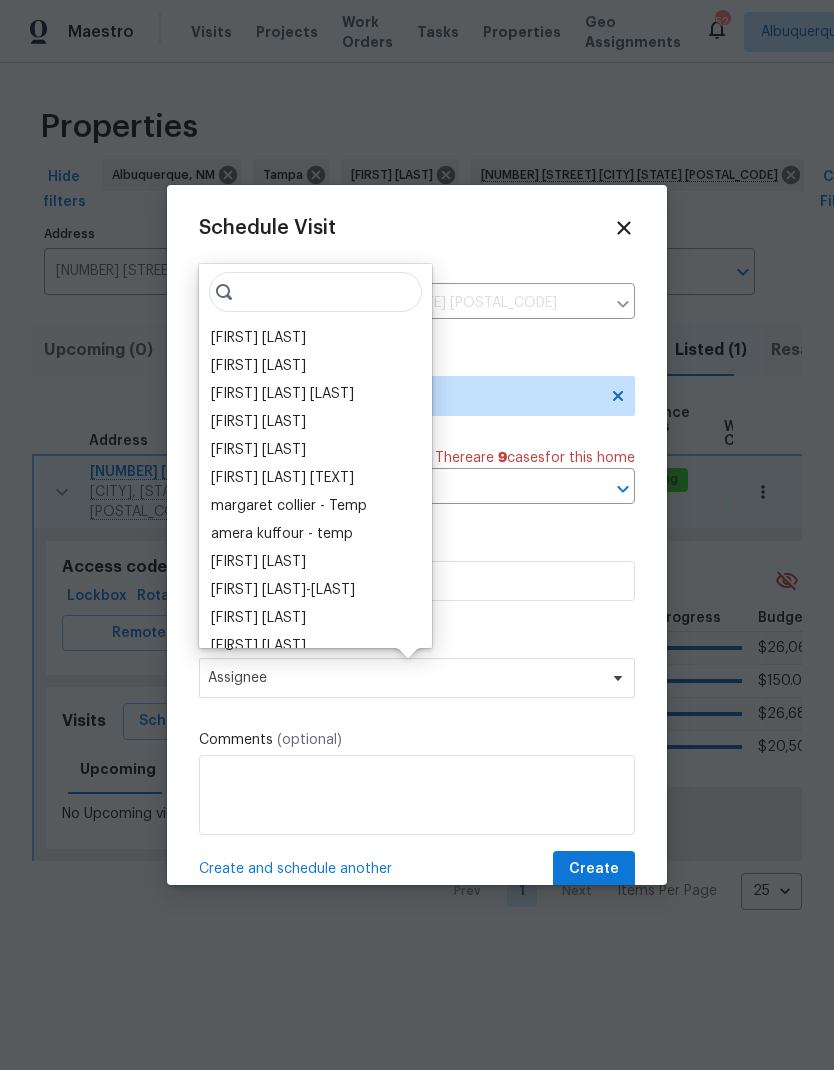 click on "[FIRST] [LAST]" at bounding box center [258, 338] 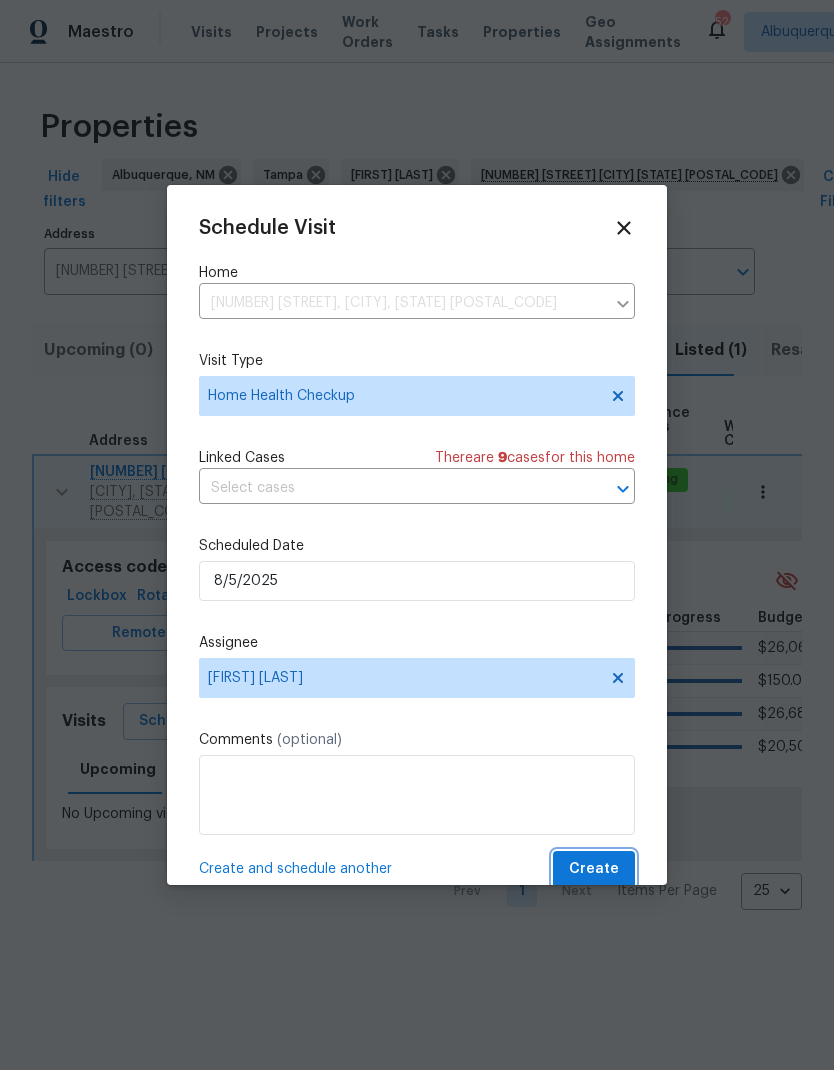 click on "Create" at bounding box center [594, 869] 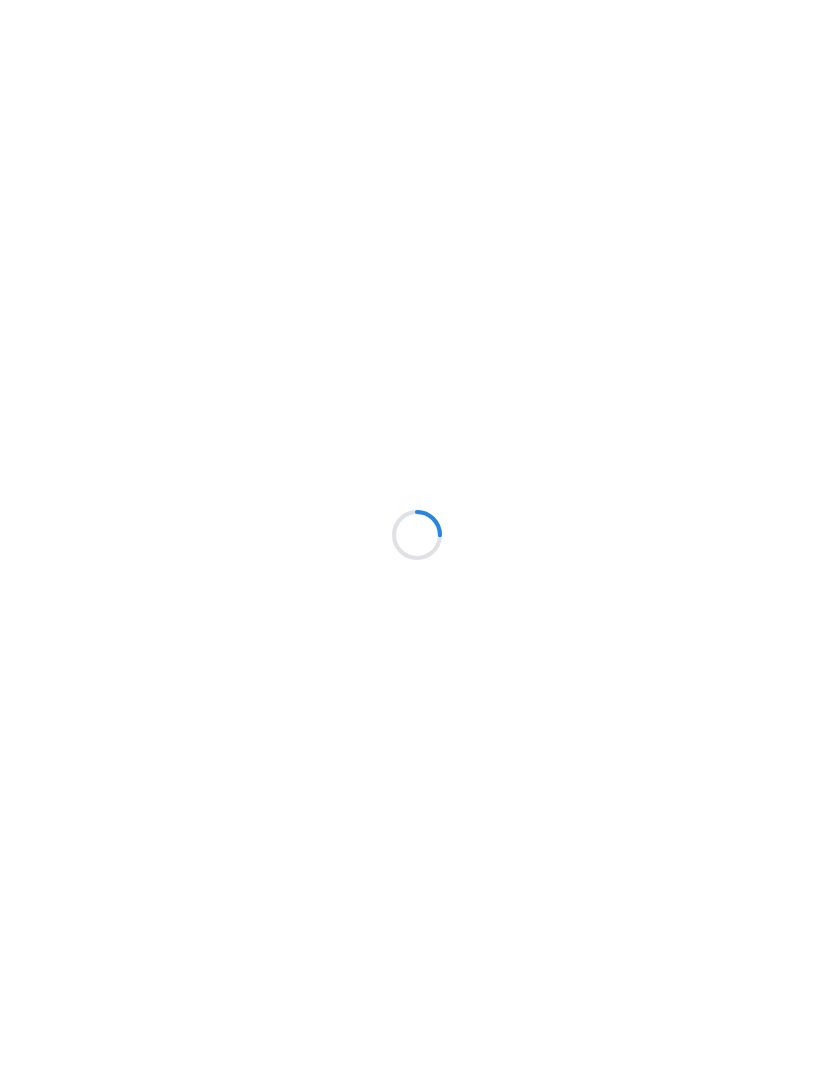 scroll, scrollTop: 0, scrollLeft: 0, axis: both 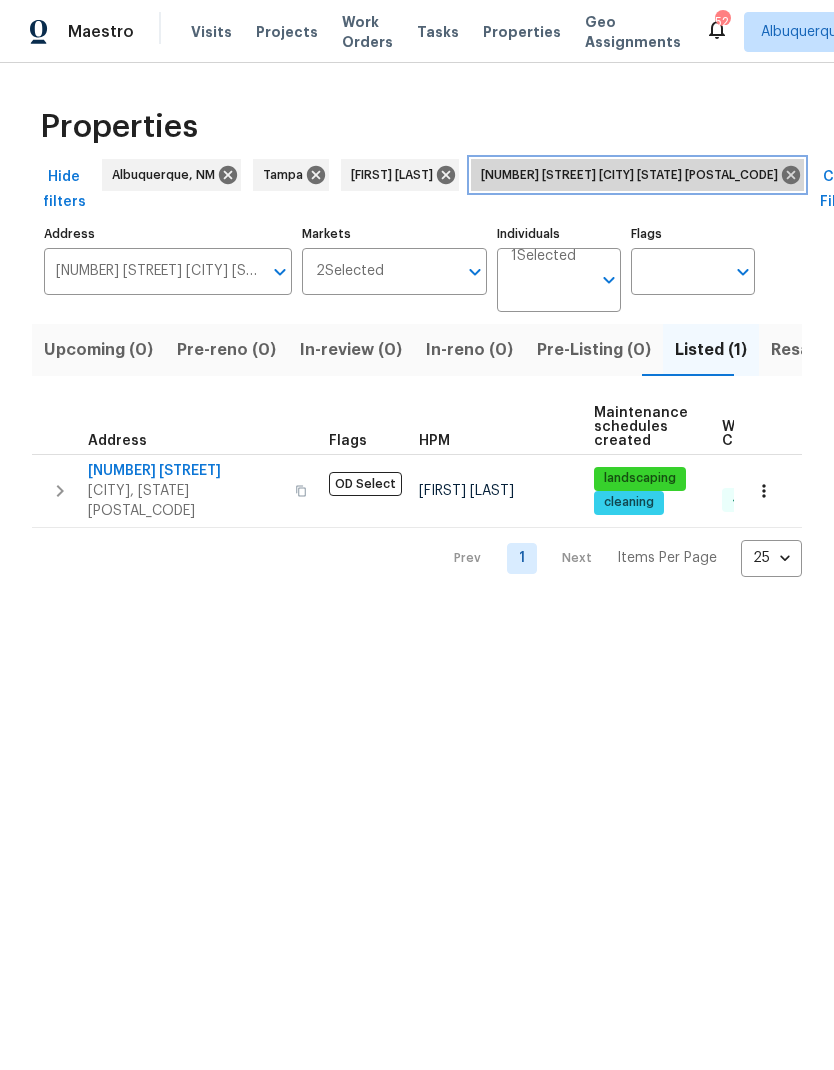 click on "[NUMBER] [STREET] [CITY] [STATE] [POSTAL_CODE]" at bounding box center (633, 175) 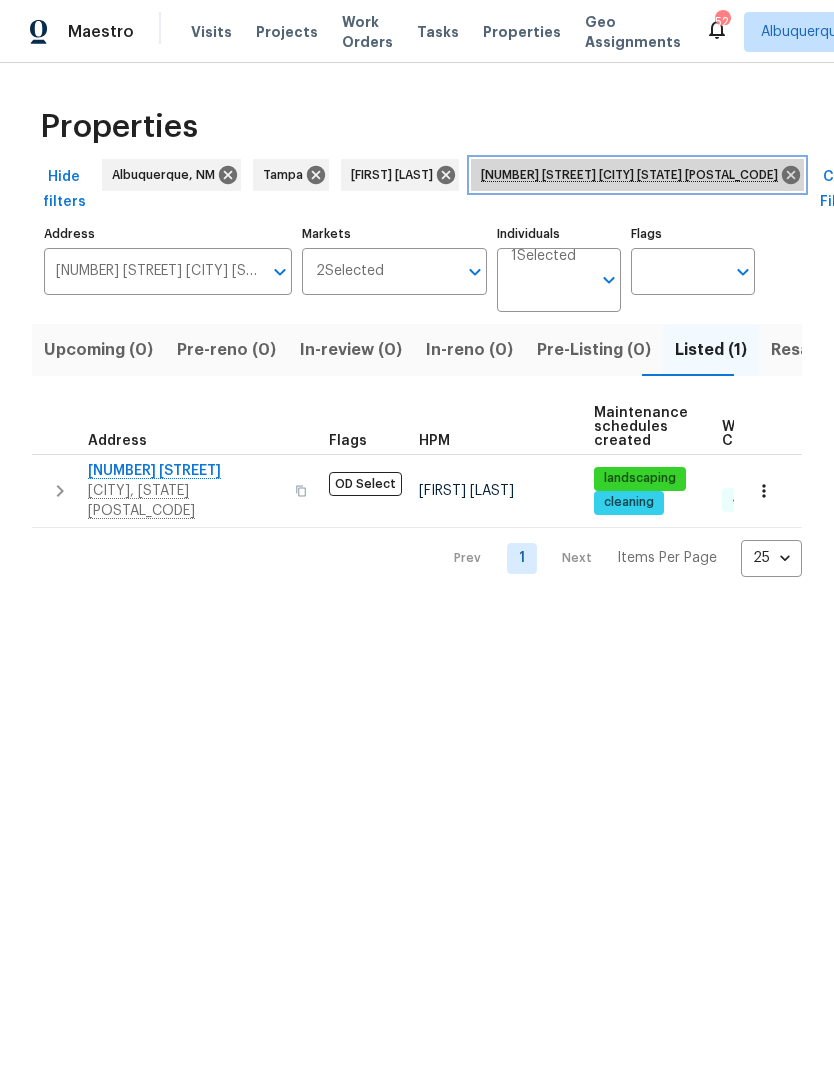 click 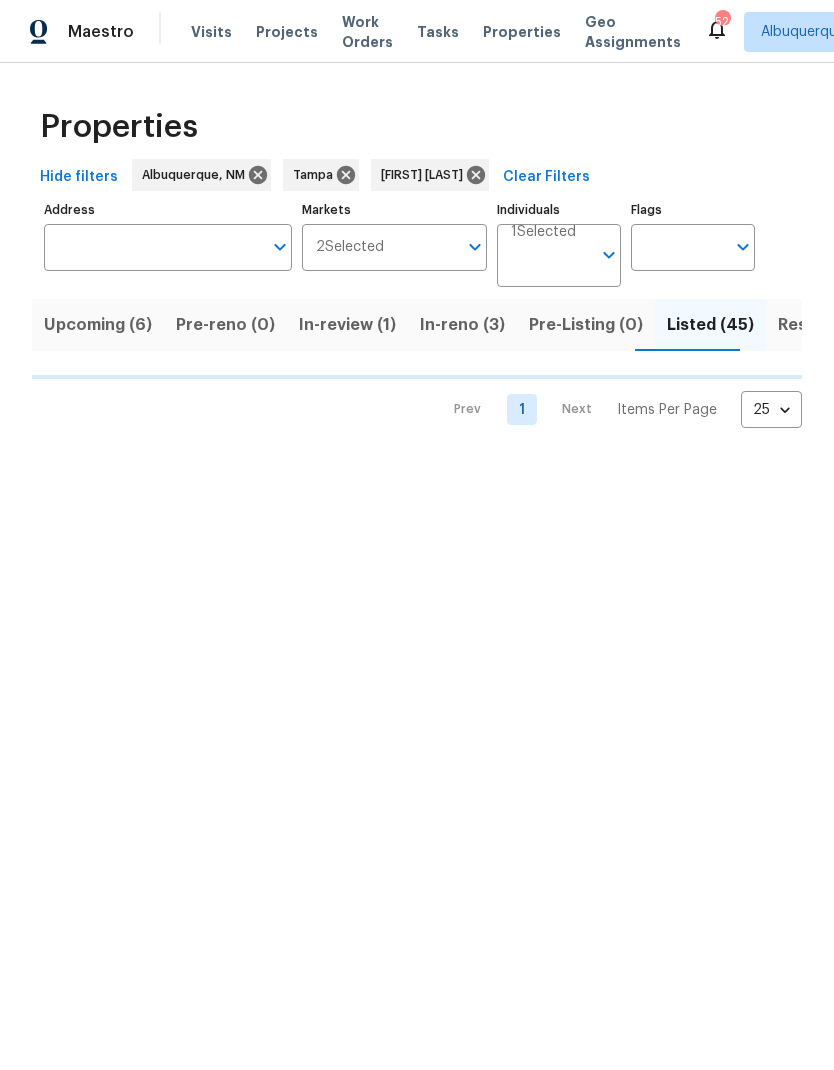 click on "Upcoming (6)" at bounding box center [98, 325] 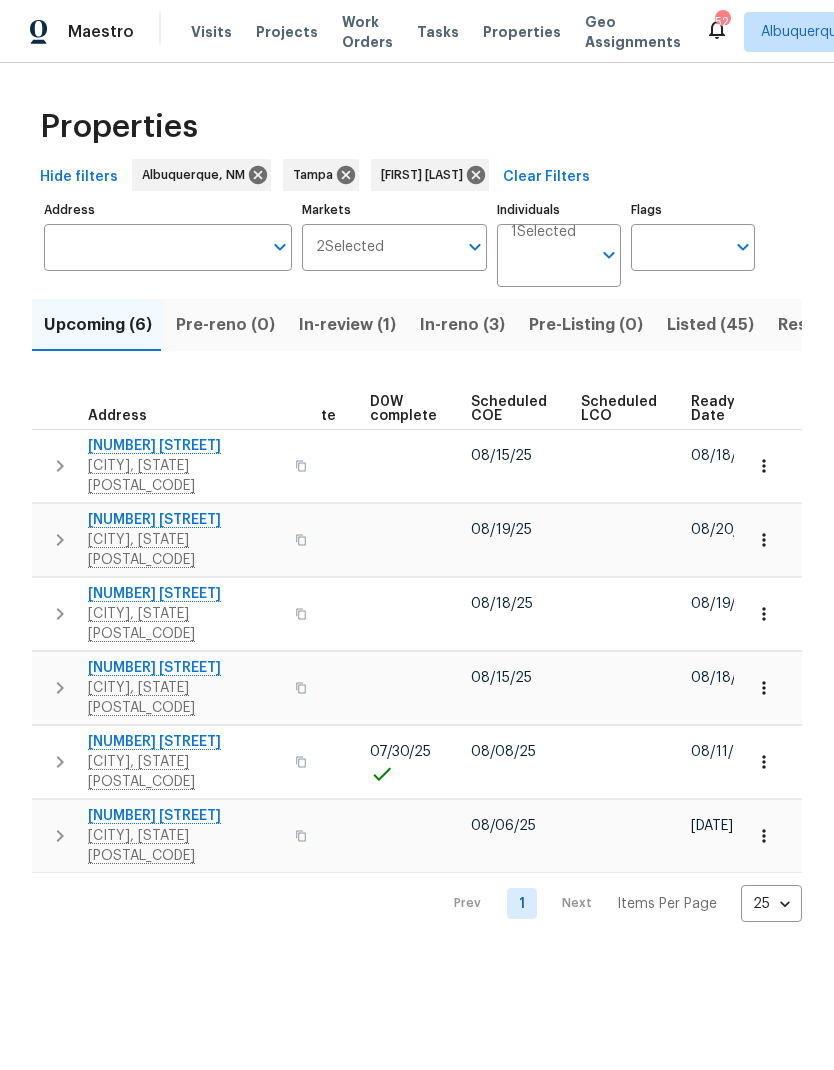 scroll, scrollTop: 0, scrollLeft: 502, axis: horizontal 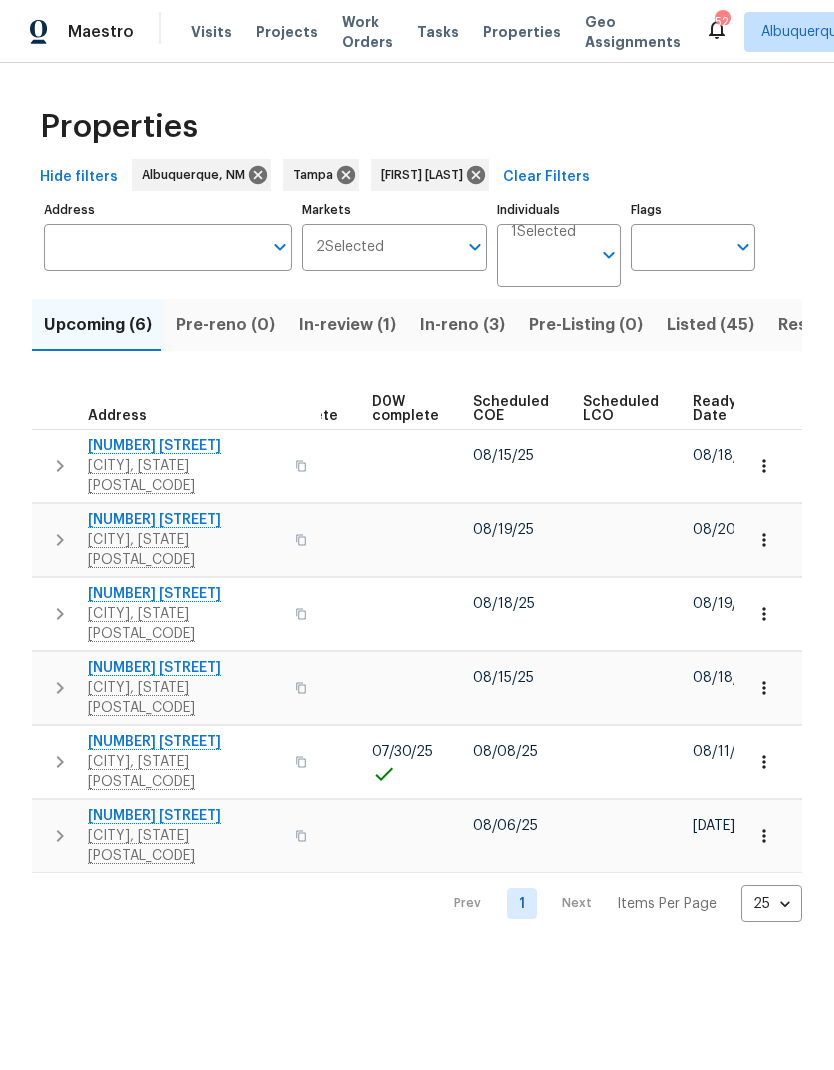 click on "Ready Date" at bounding box center [716, 409] 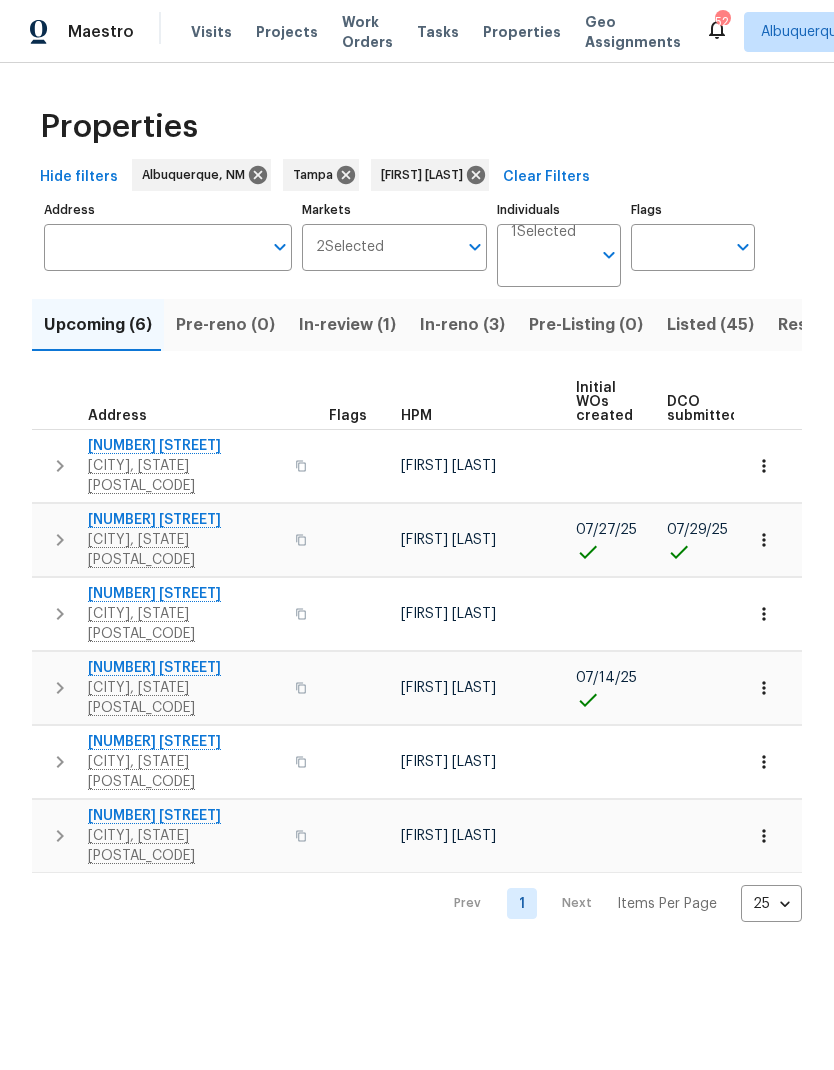 scroll, scrollTop: 0, scrollLeft: 0, axis: both 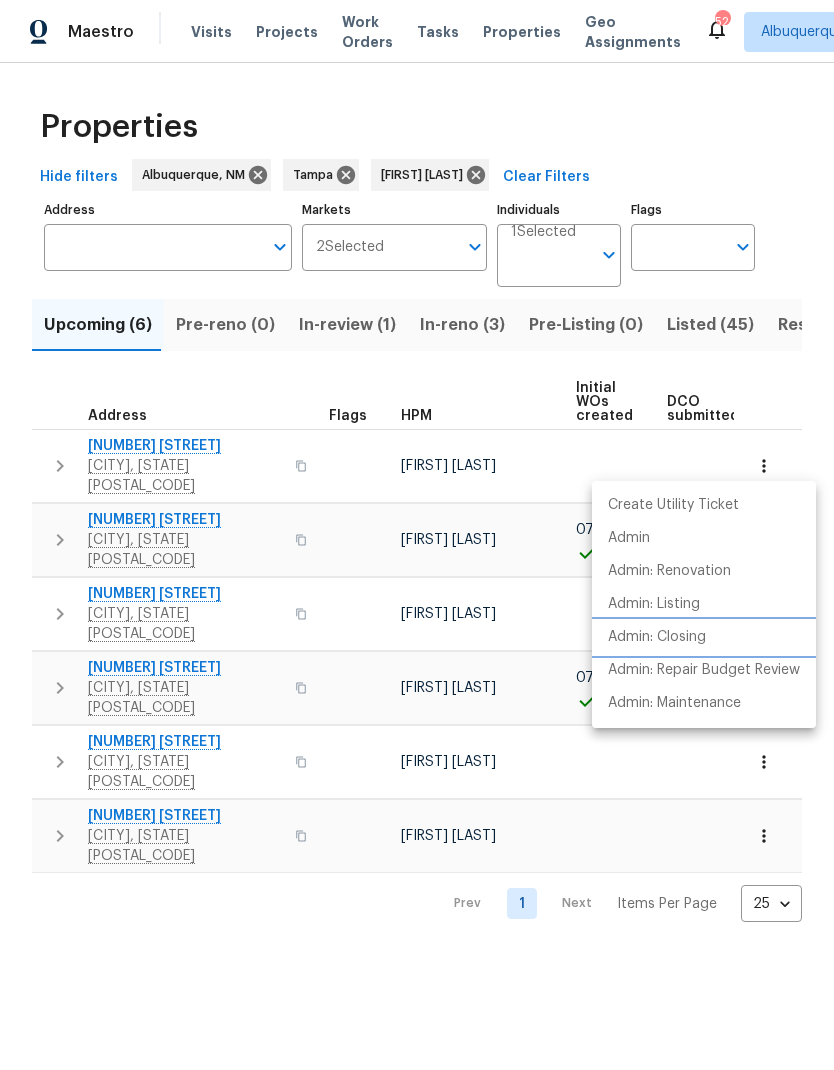 click on "Admin: Closing" at bounding box center (657, 637) 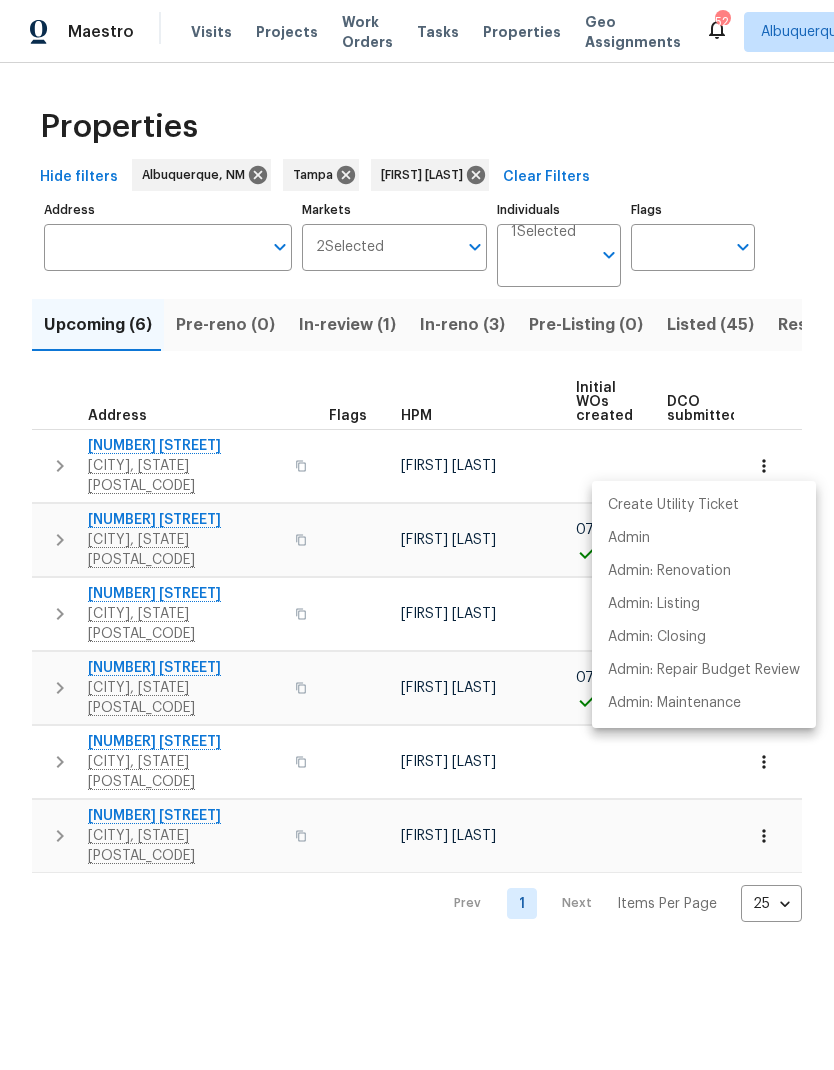 click at bounding box center (417, 535) 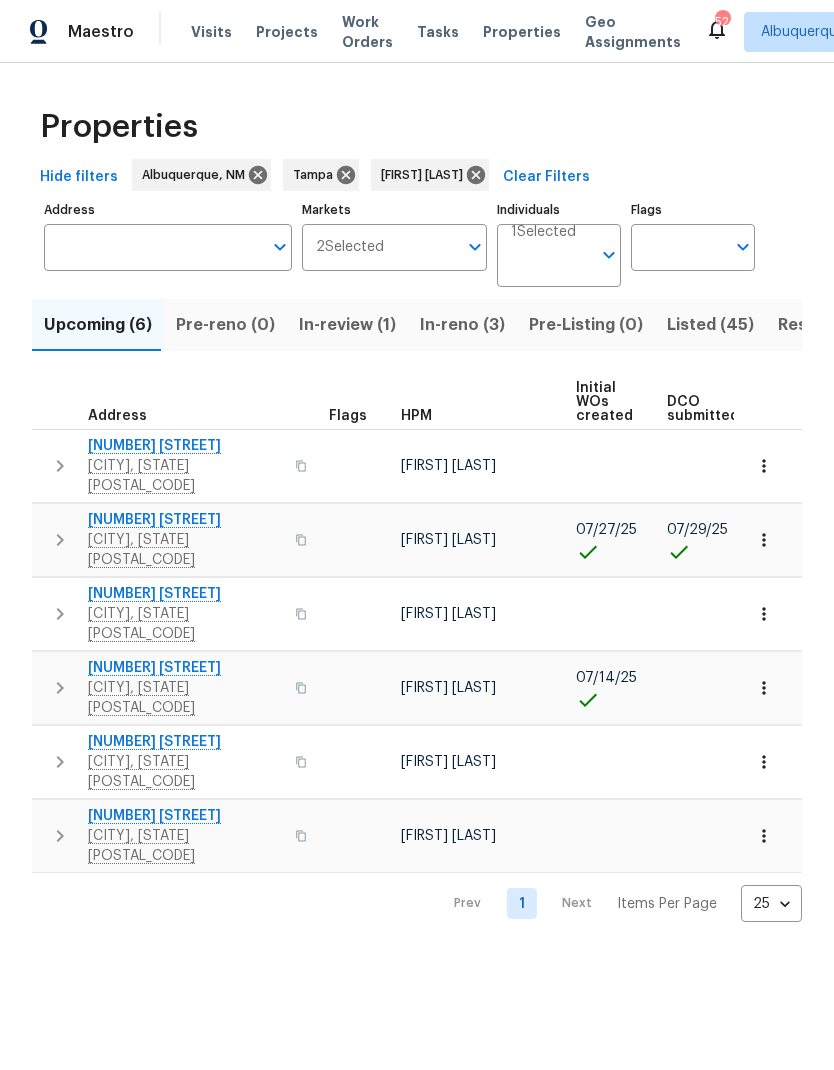 scroll, scrollTop: 0, scrollLeft: 0, axis: both 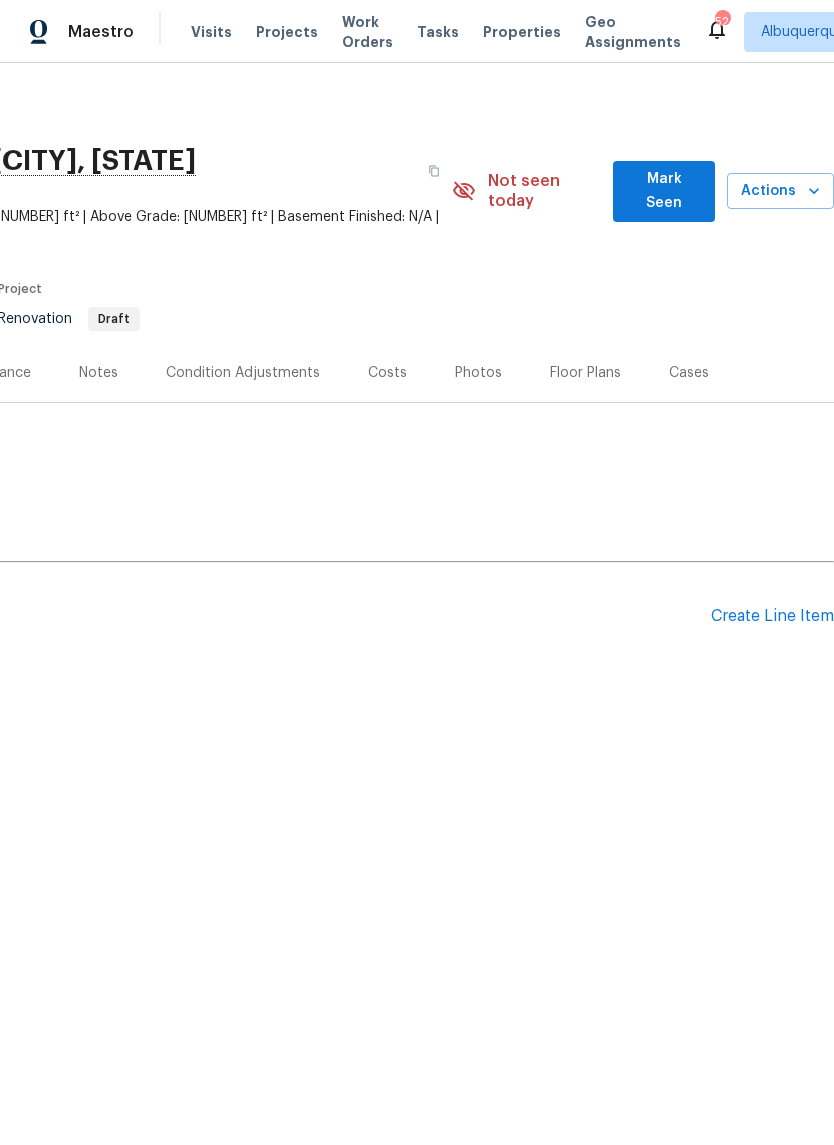 click on "Create Line Item" at bounding box center [772, 616] 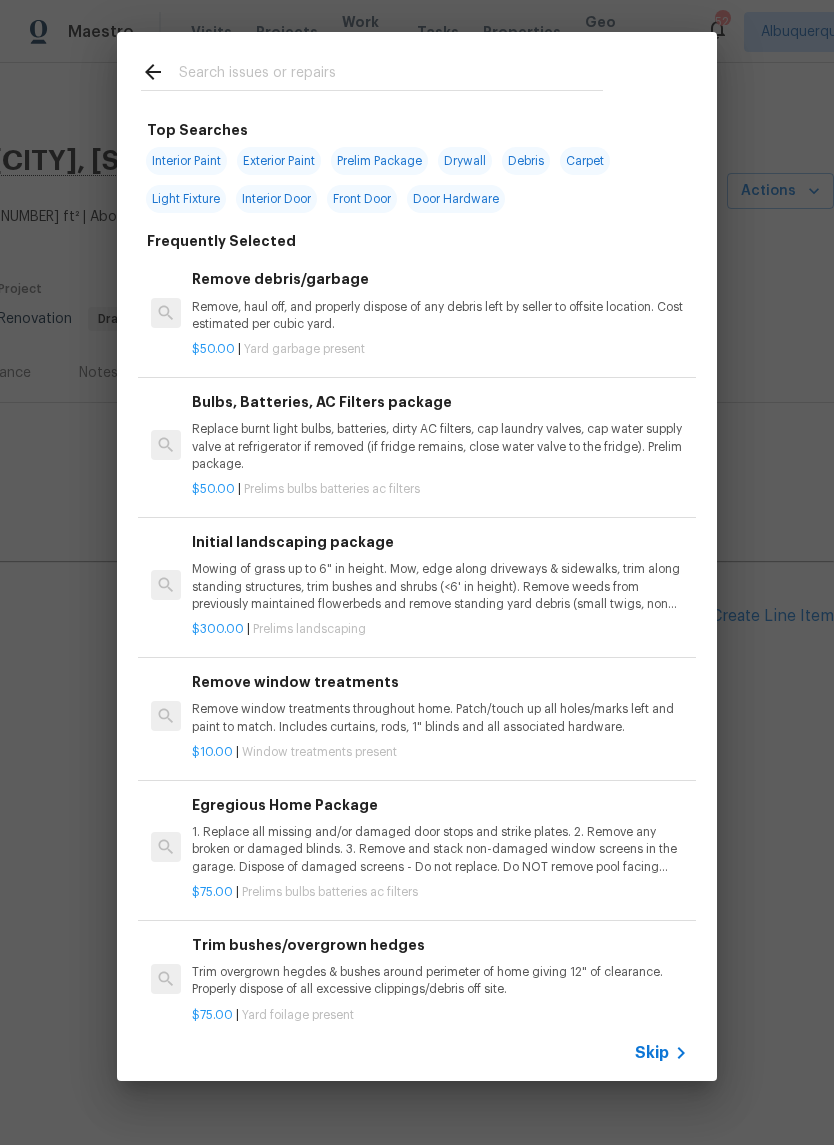 click on "Exterior Paint" at bounding box center (279, 161) 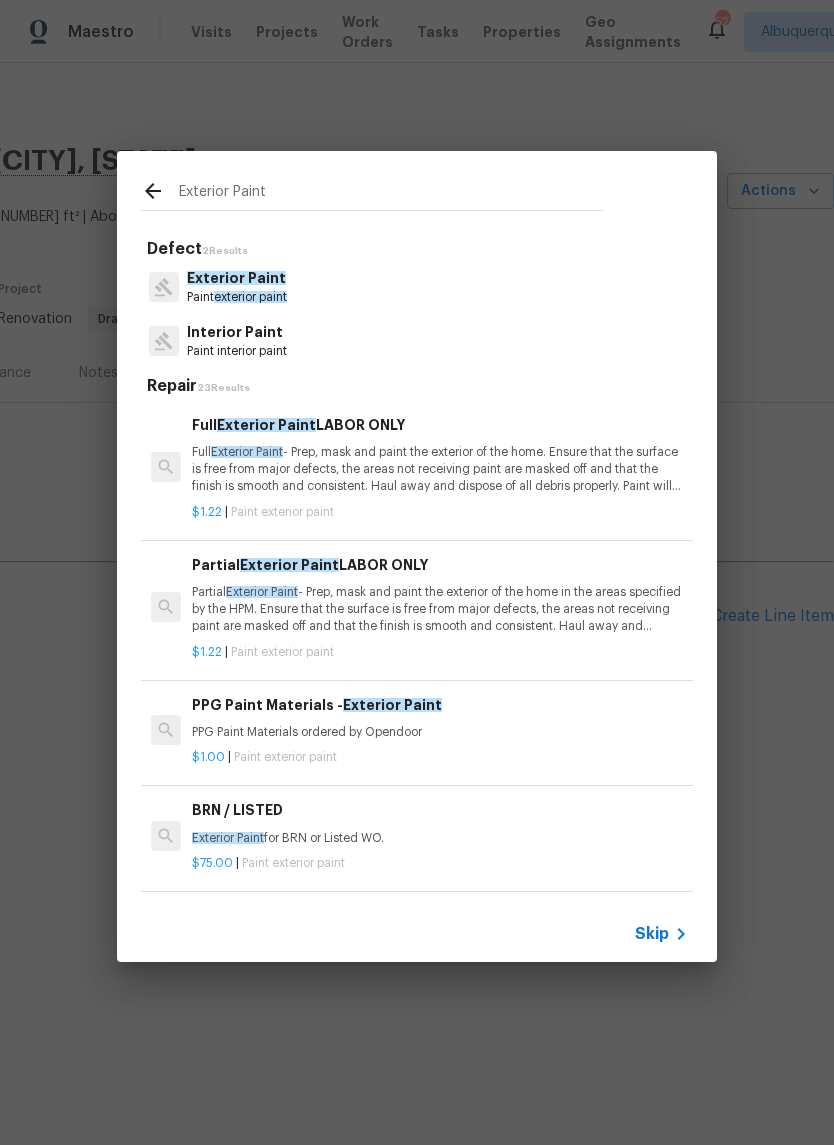 click on "Full  Exterior Paint  - Prep, mask and paint the exterior of the home. Ensure that the surface is free from major defects, the areas not receiving paint are masked off and that the finish is smooth and consistent. Haul away and dispose of all debris properly. Paint will be delivered onsite, Purchased by Opendoor." at bounding box center [440, 469] 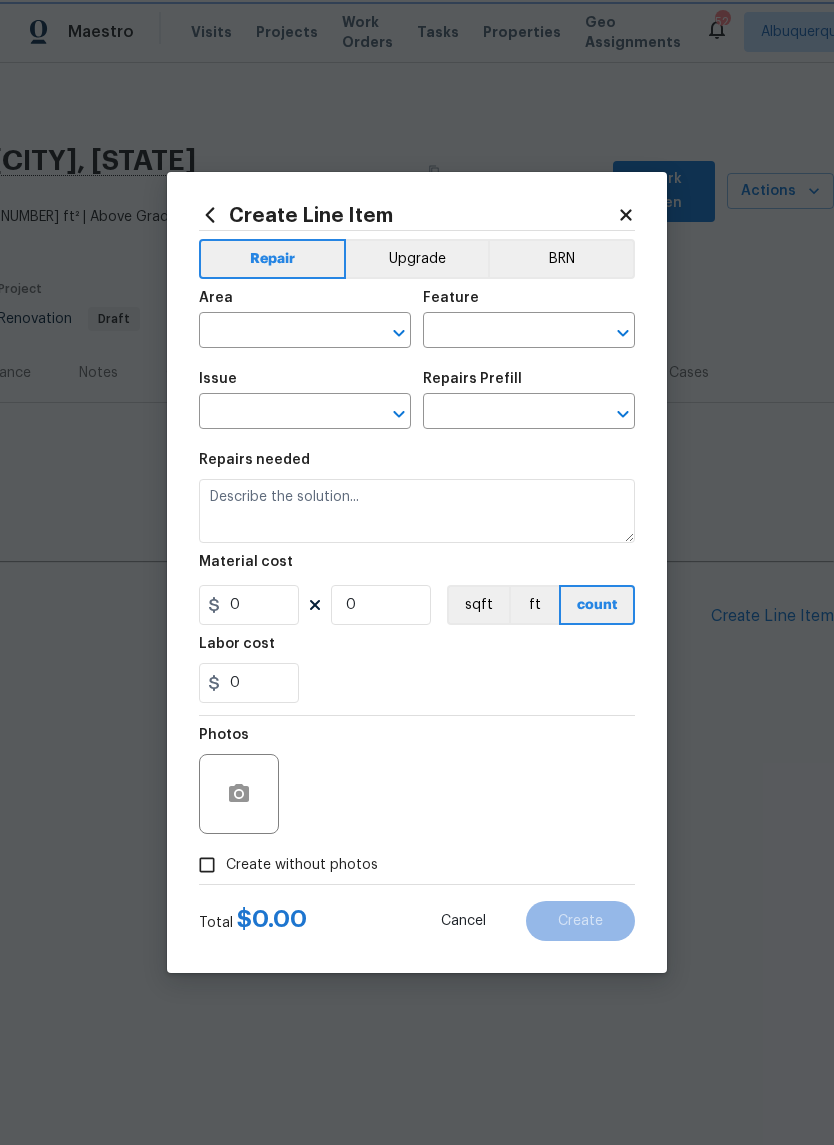 type on "Overall Paint" 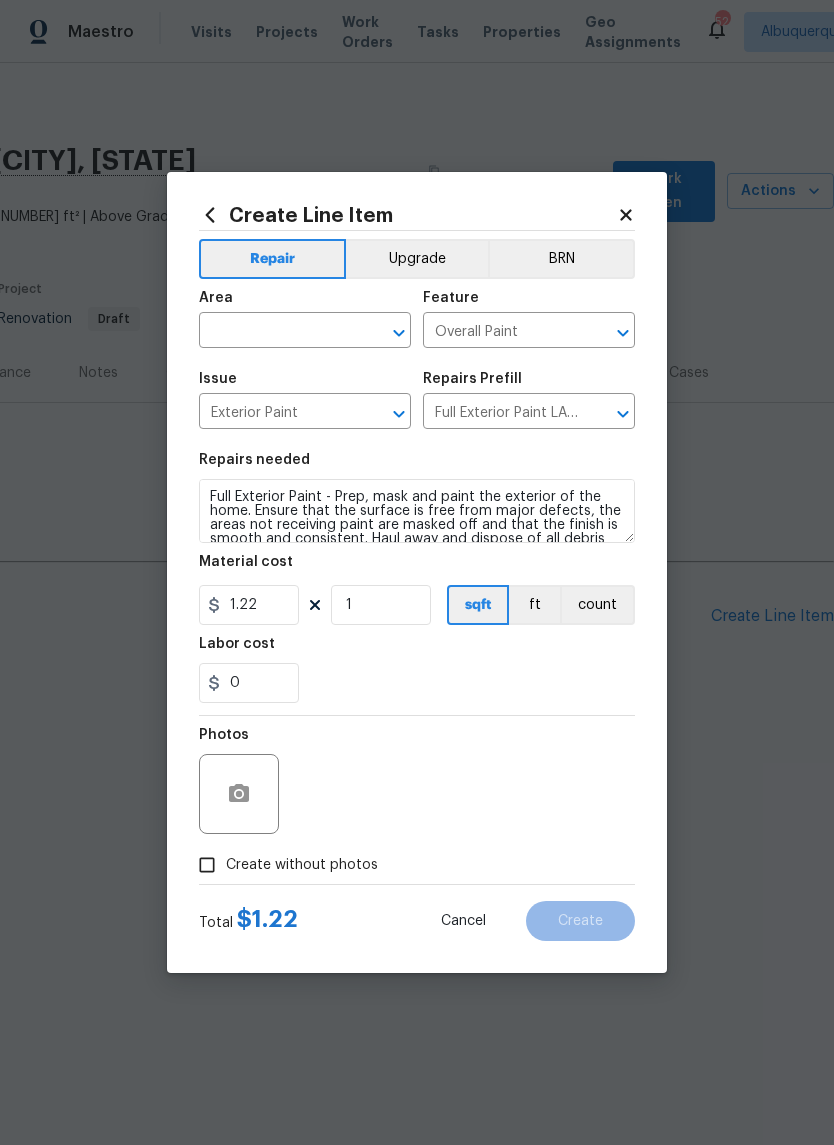 click at bounding box center (277, 332) 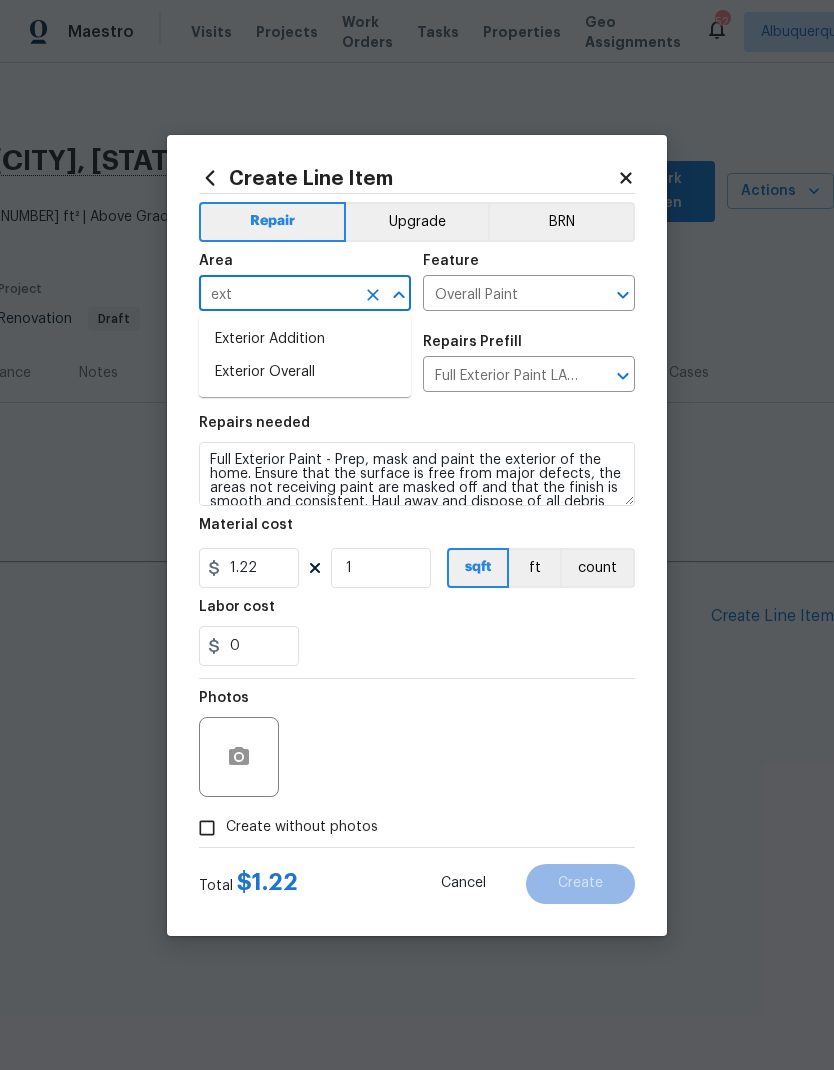 click on "Exterior Overall" at bounding box center (305, 372) 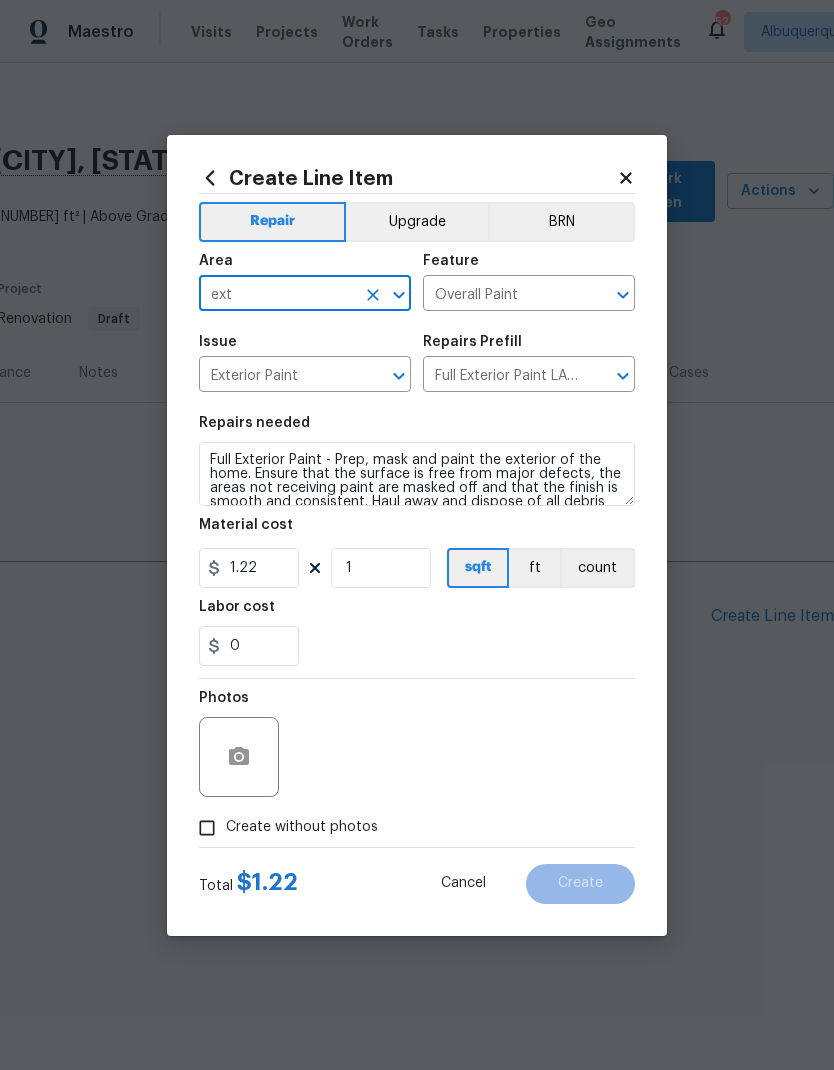 type on "Exterior Overall" 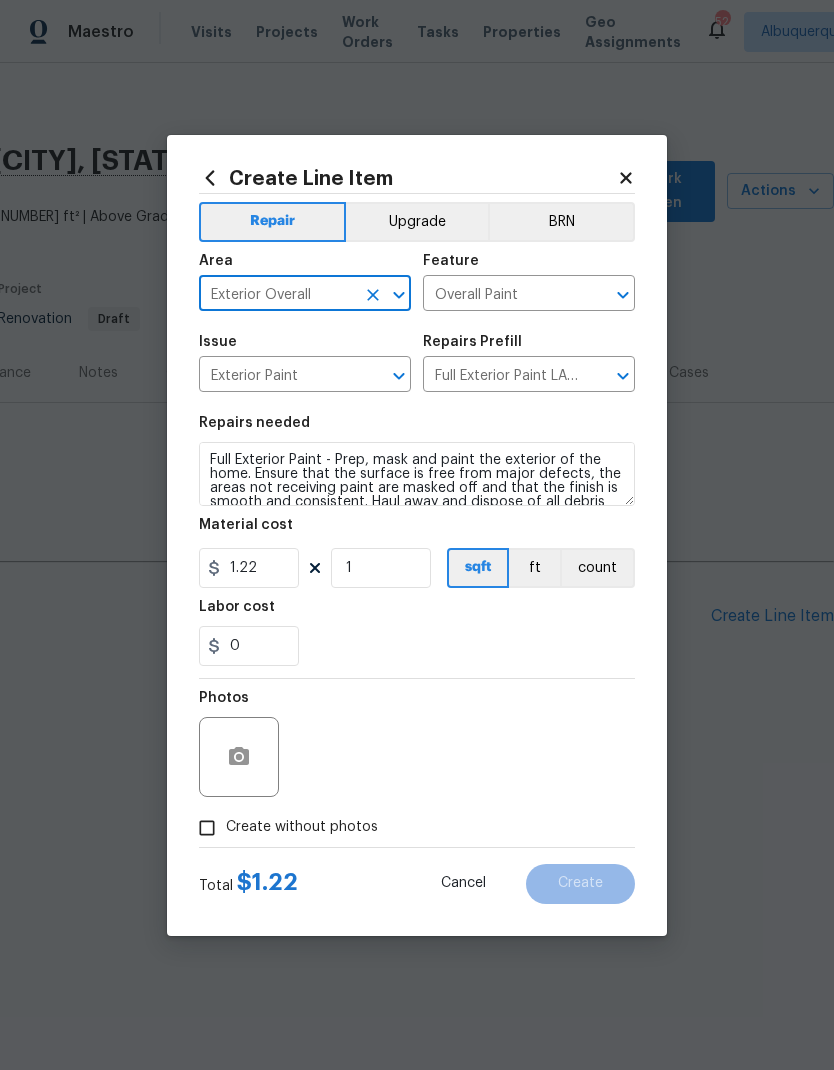 click on "Exterior Paint" at bounding box center [277, 376] 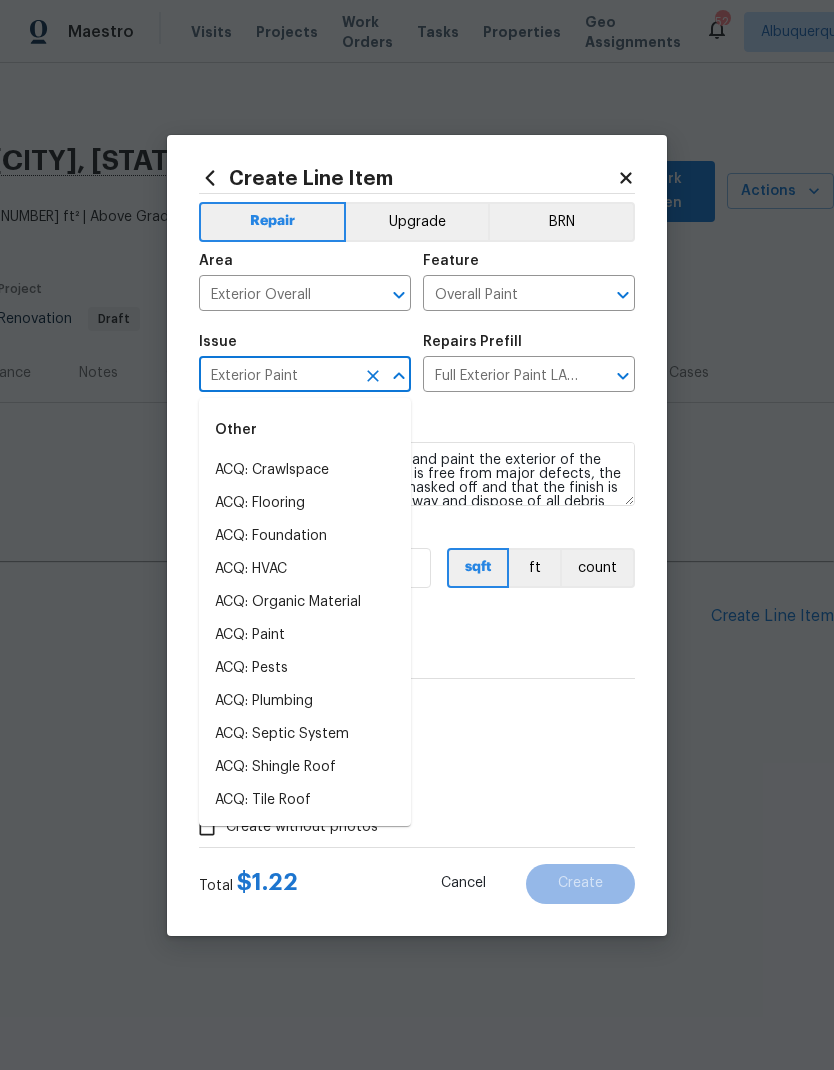 click on "0" at bounding box center [417, 646] 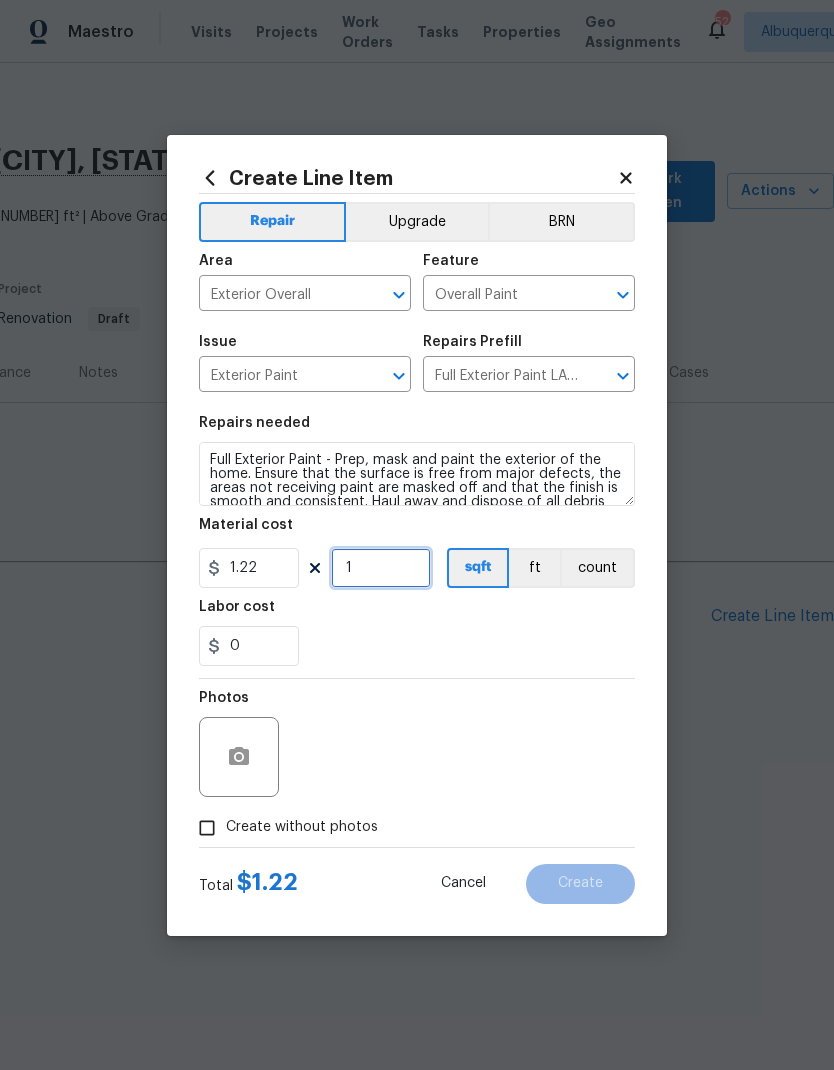 click on "1" at bounding box center [381, 568] 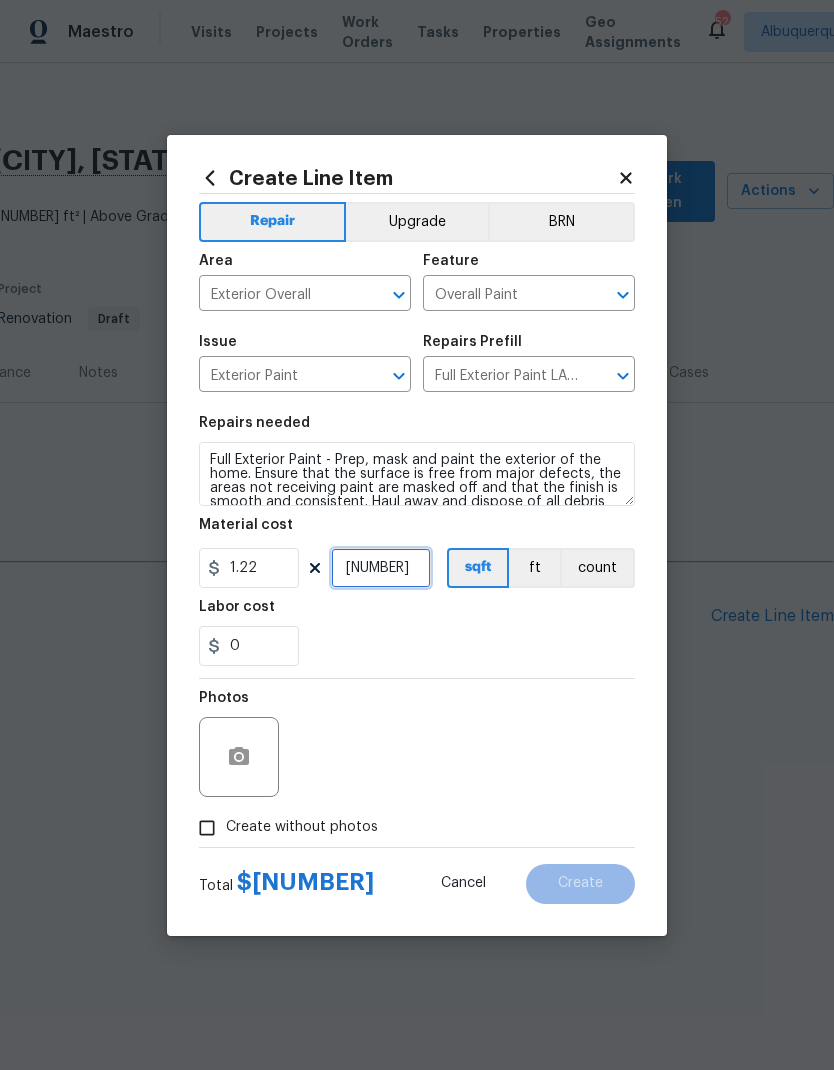 type on "[NUMBER]" 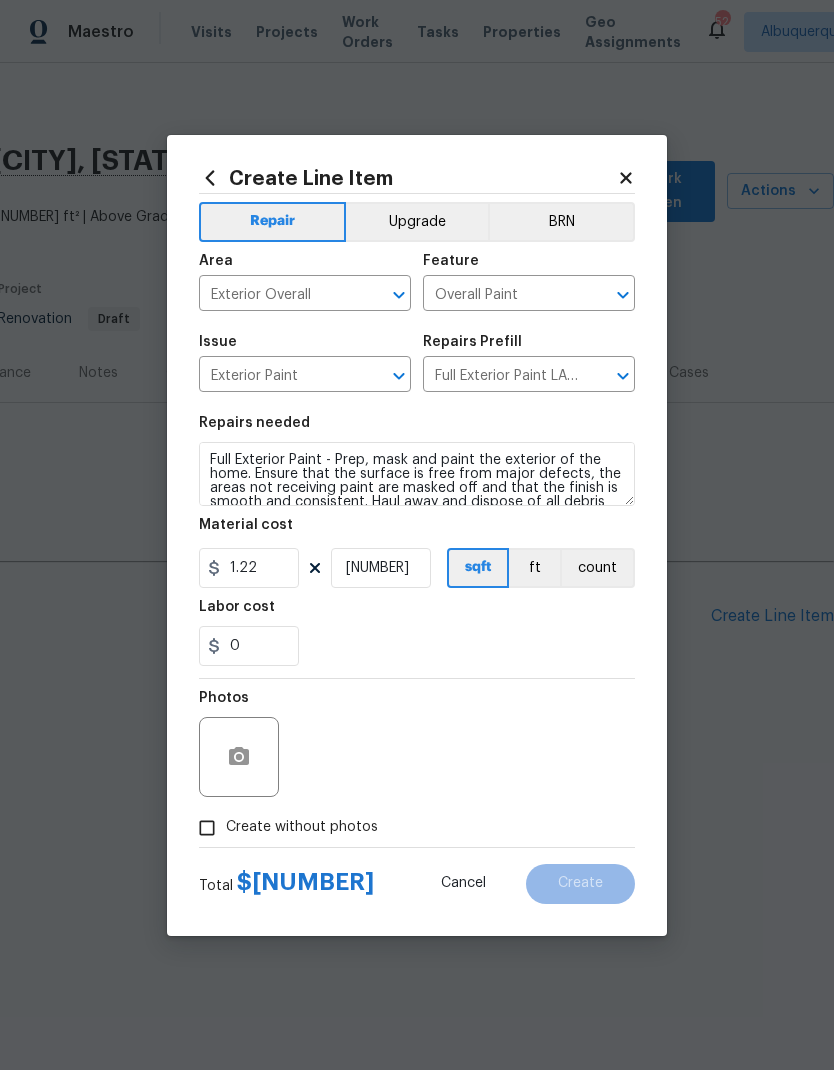 click on "Create without photos" at bounding box center (207, 828) 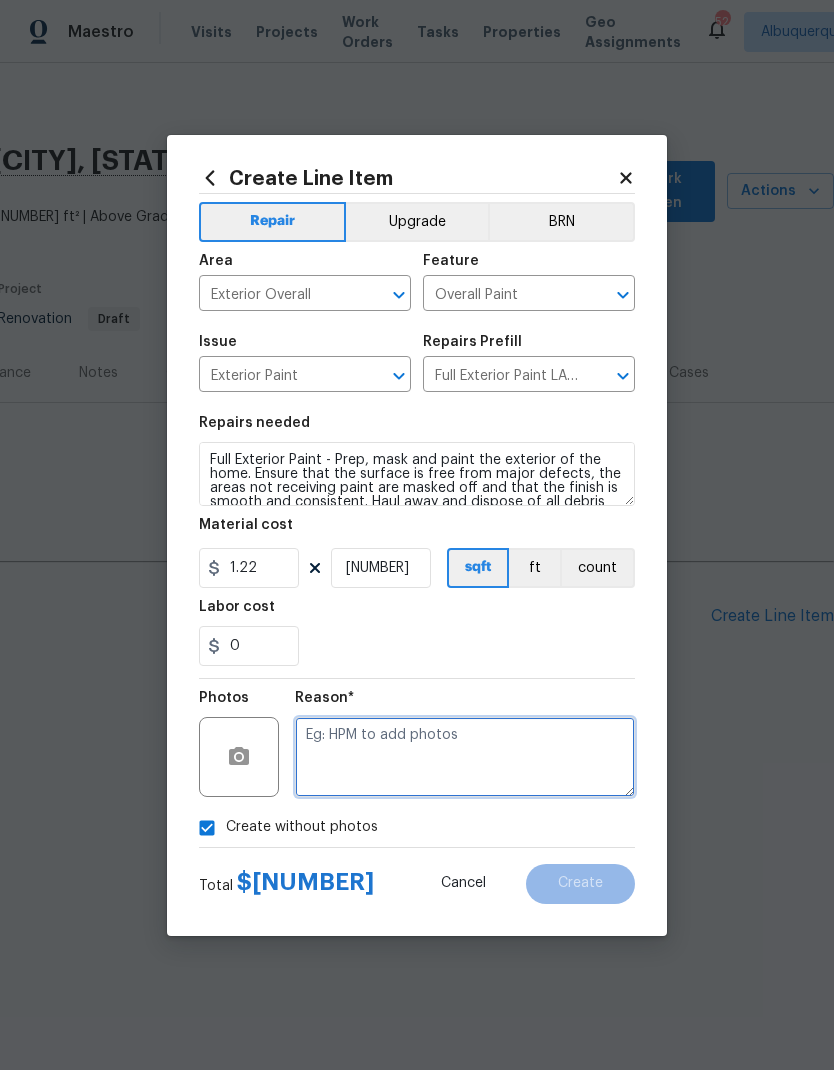 click at bounding box center (465, 757) 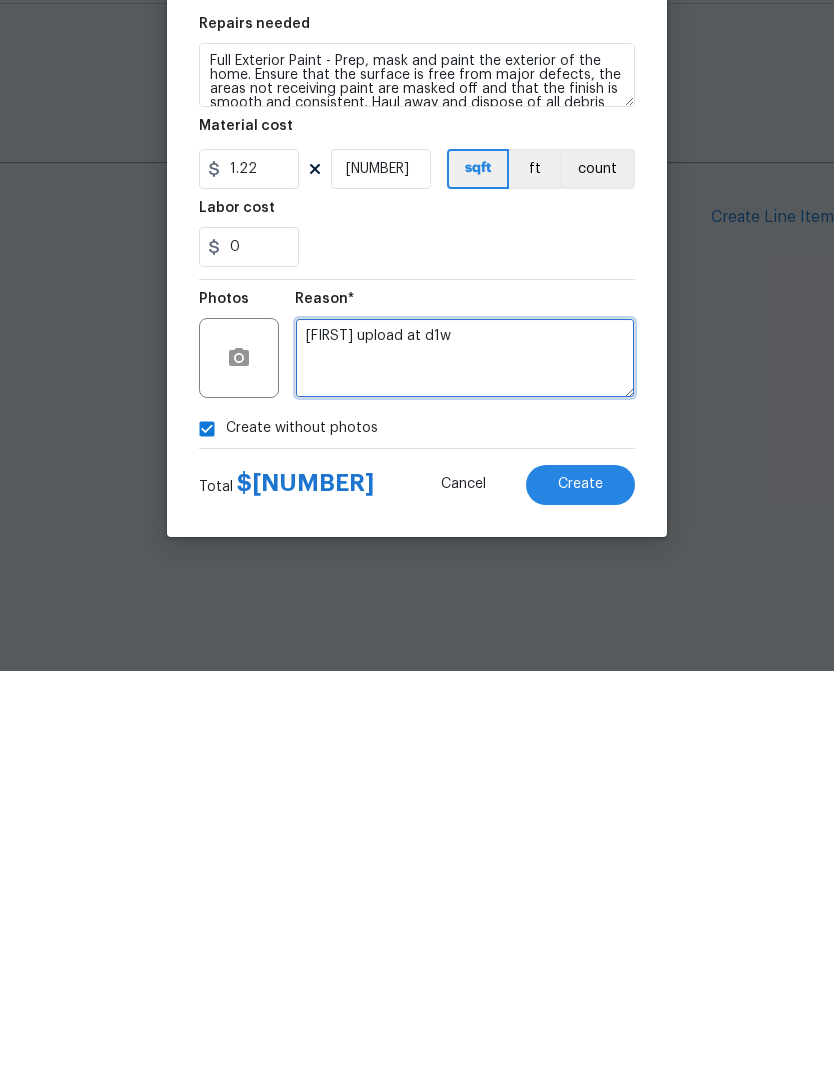 type on "[FIRST] upload at d1w" 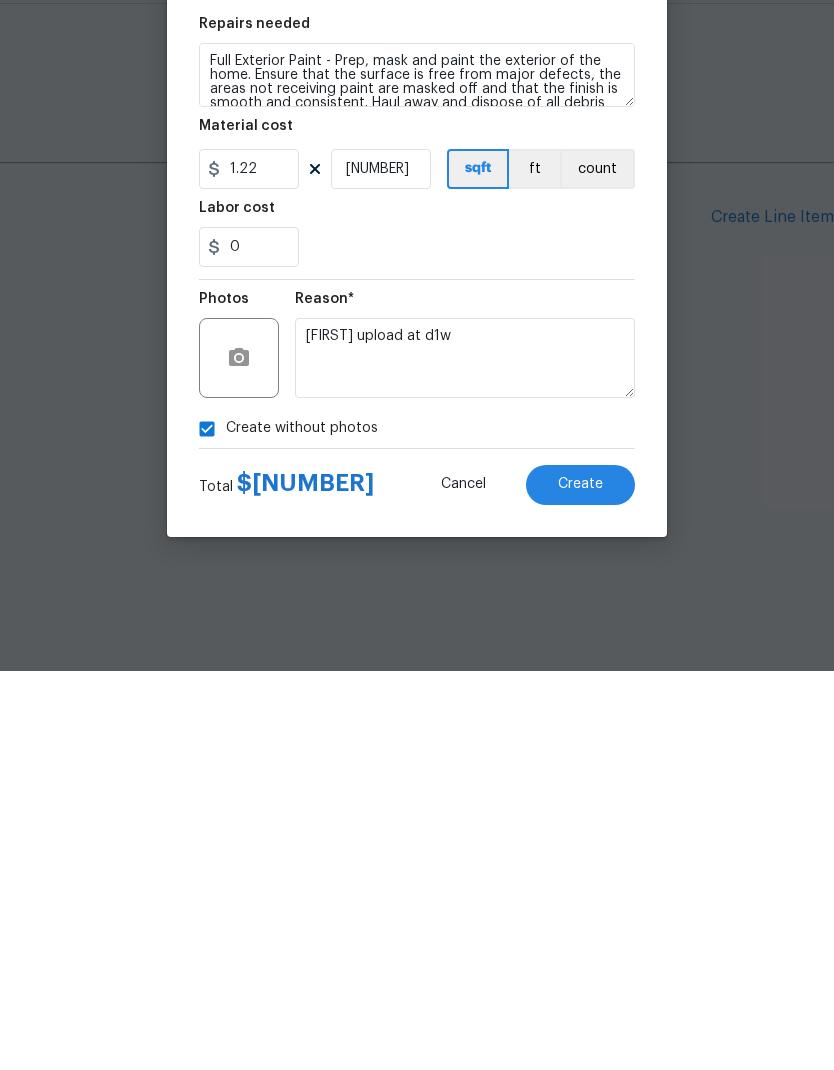 click on "Create" at bounding box center [580, 883] 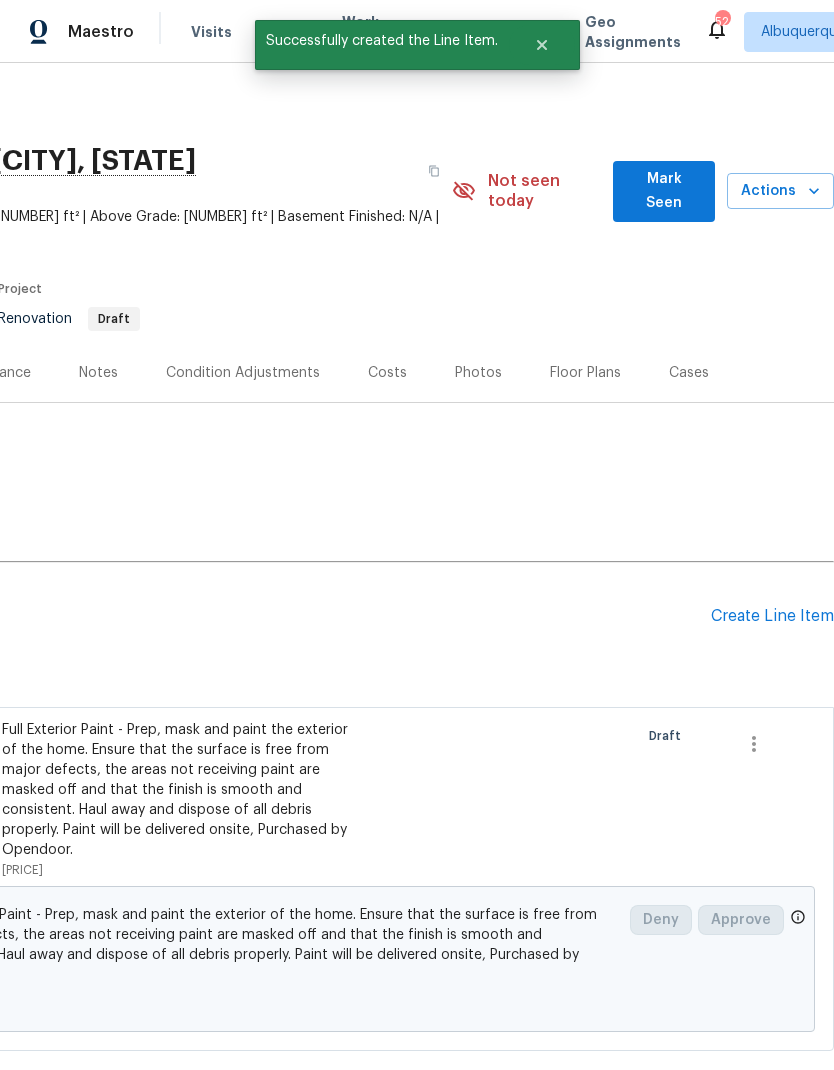 click on "Create Line Item" at bounding box center [772, 616] 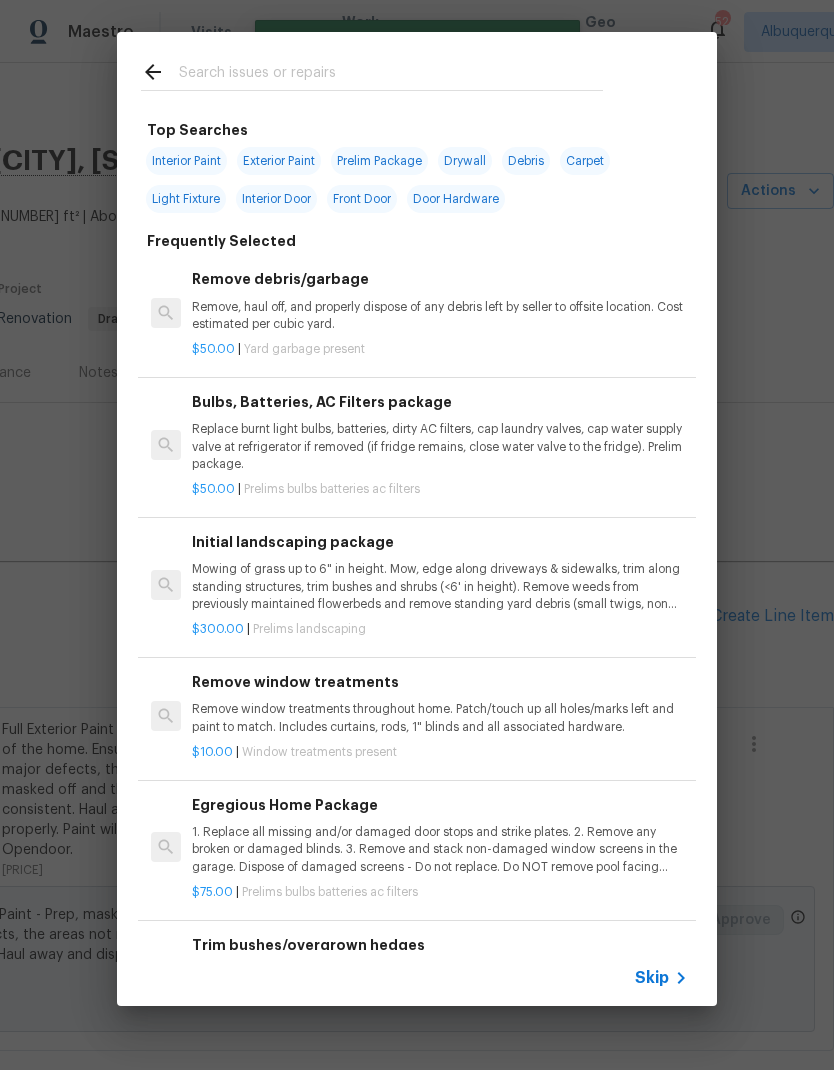 click at bounding box center (391, 75) 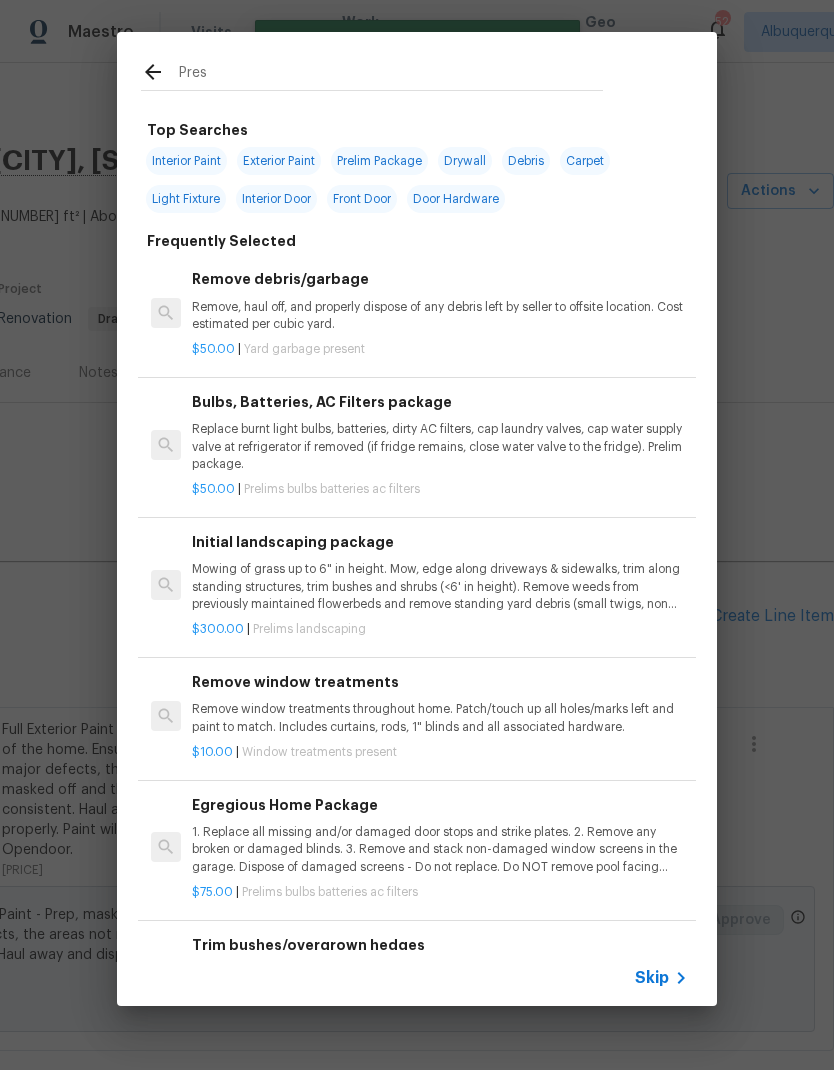 type on "Press" 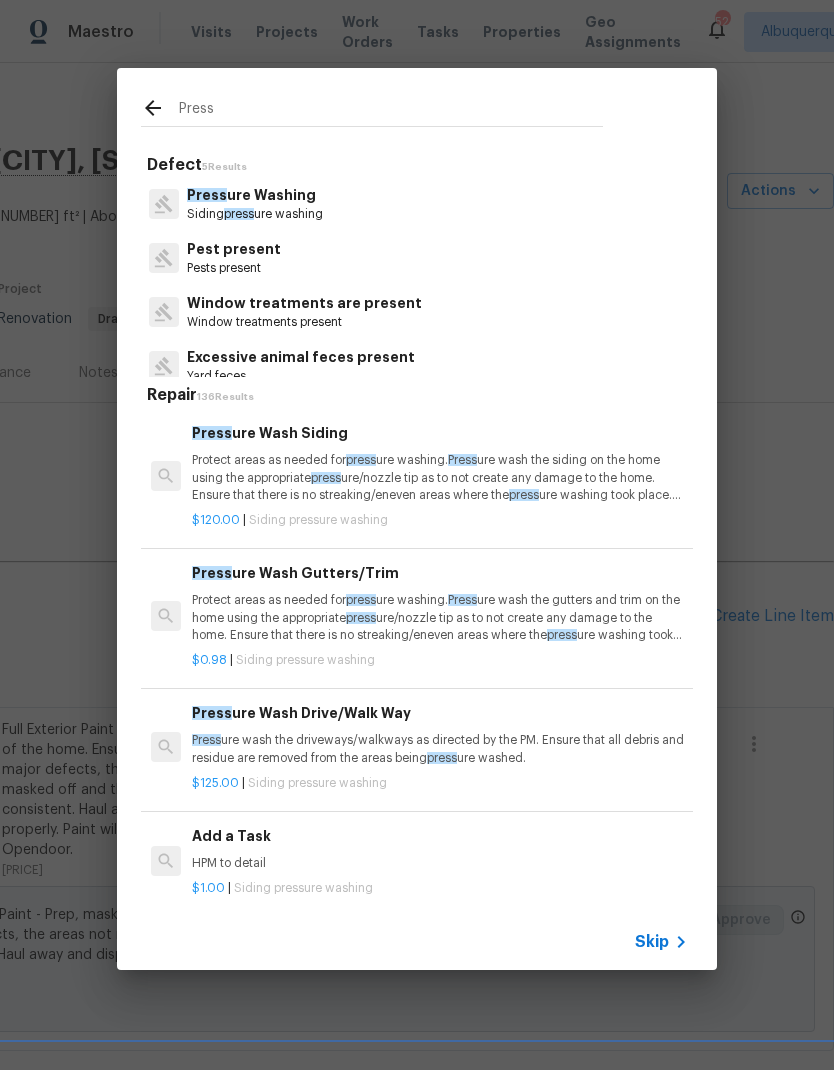 click on "Protect areas as needed for  press ure washing.  Press ure wash the siding on the home using the appropriate  press ure/nozzle tip as to not create any damage to the home. Ensure that there is no streaking/eneven areas where the  press ure washing took place. Clean up any debris created from  press ure washing." at bounding box center (440, 477) 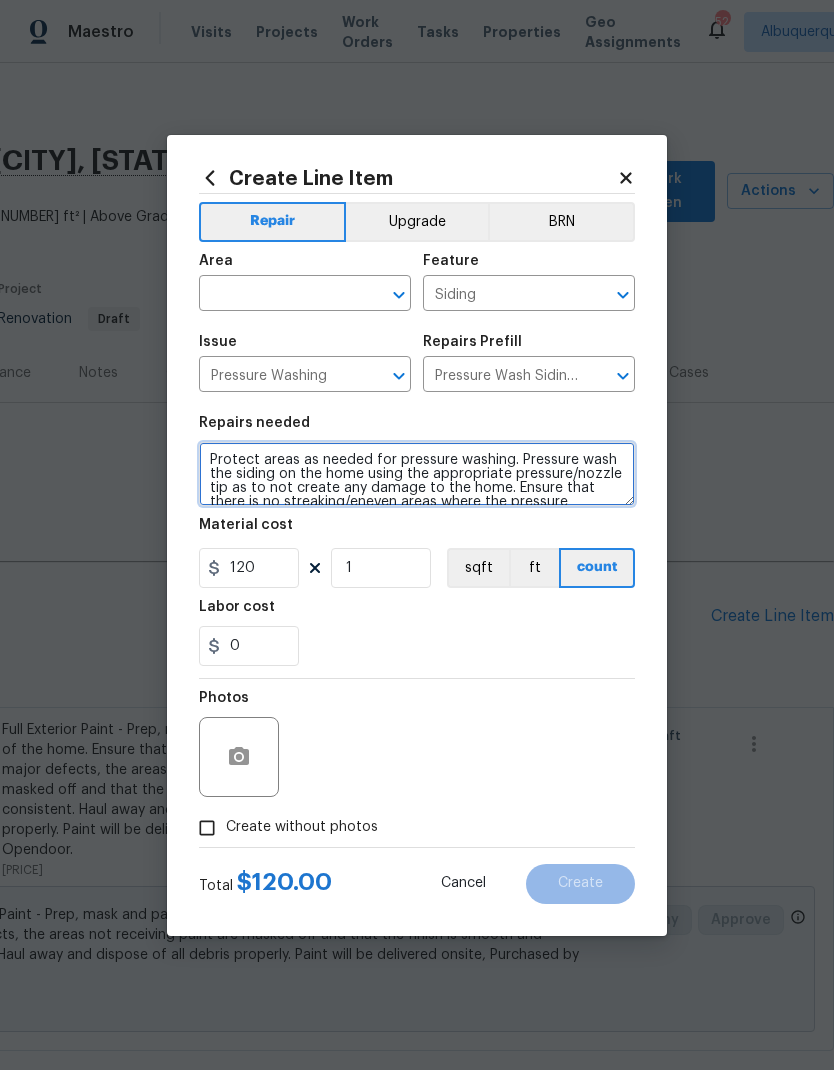 click on "Protect areas as needed for pressure washing. Pressure wash the siding on the home using the appropriate pressure/nozzle tip as to not create any damage to the home. Ensure that there is no streaking/eneven areas where the pressure washing took place. Clean up any debris created from pressure washing." at bounding box center [417, 474] 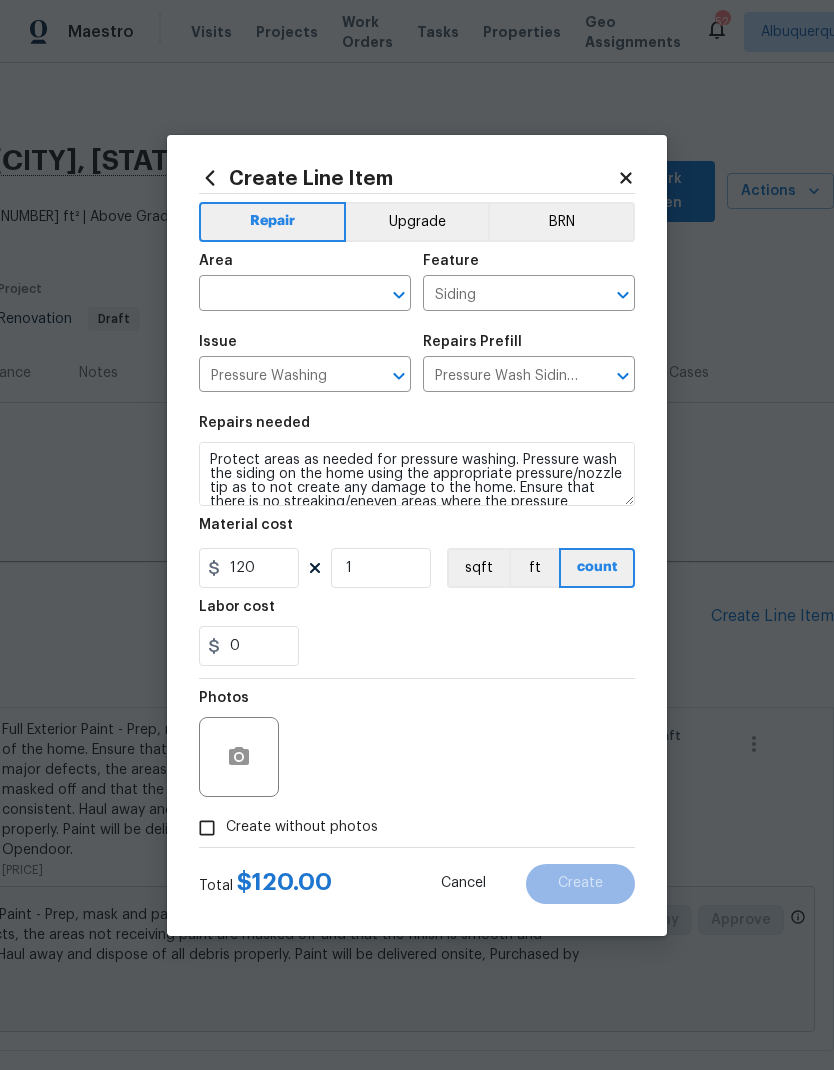 click at bounding box center (277, 295) 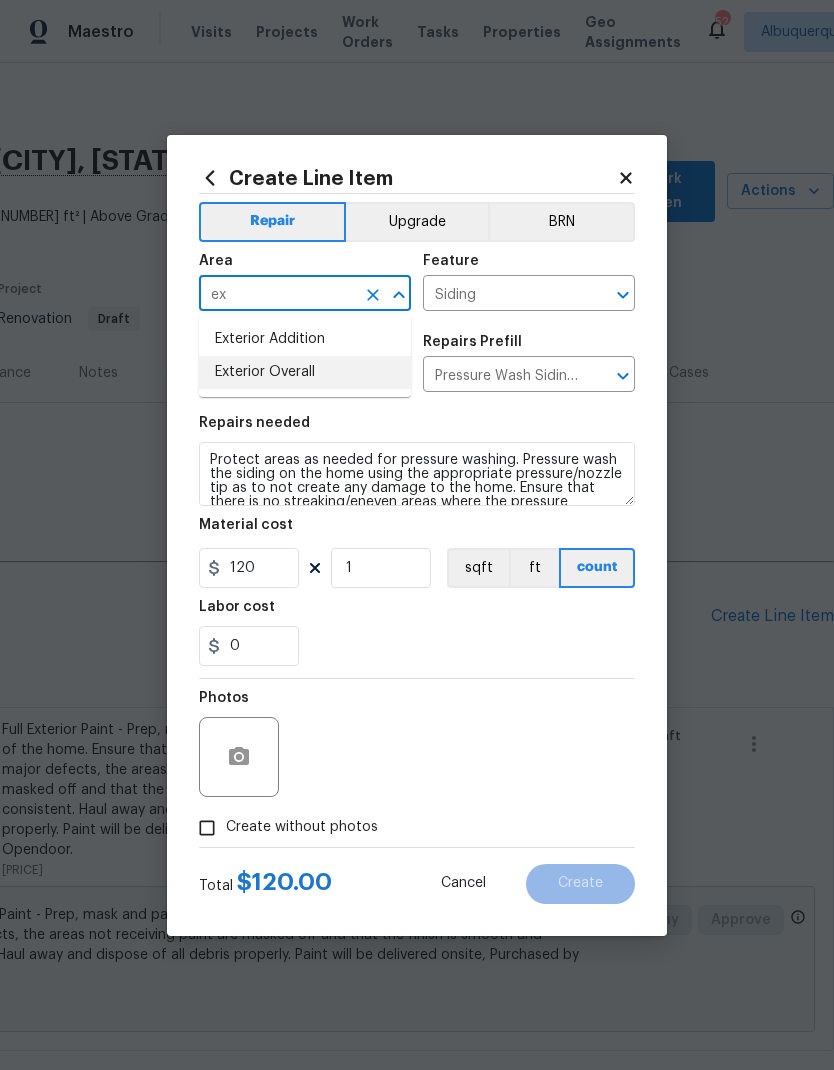 click on "Exterior Overall" at bounding box center [305, 372] 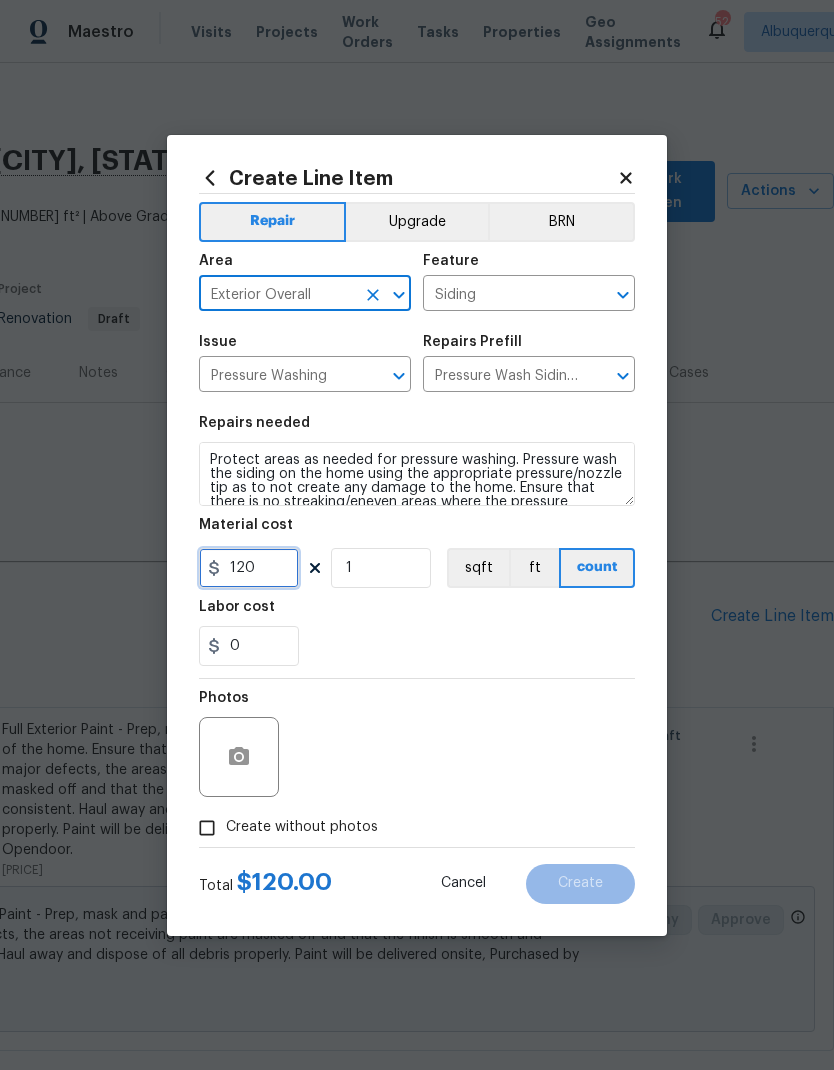 click on "120" at bounding box center (249, 568) 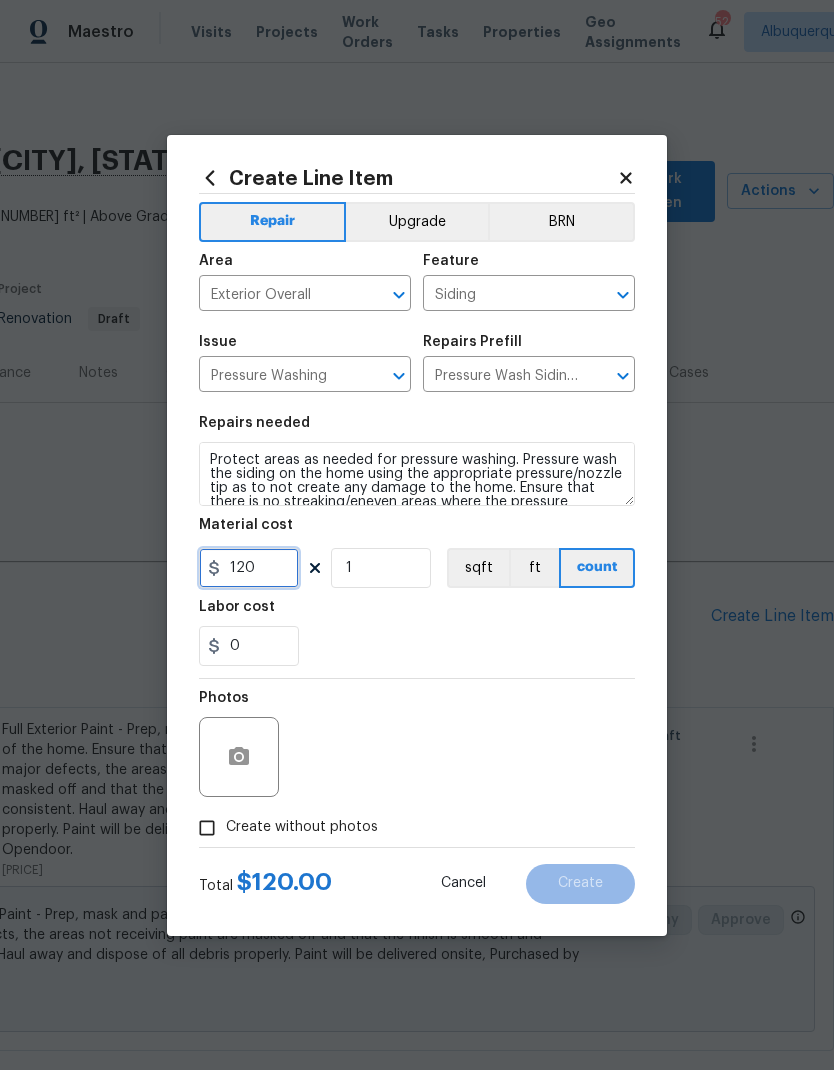 click on "120" at bounding box center [249, 568] 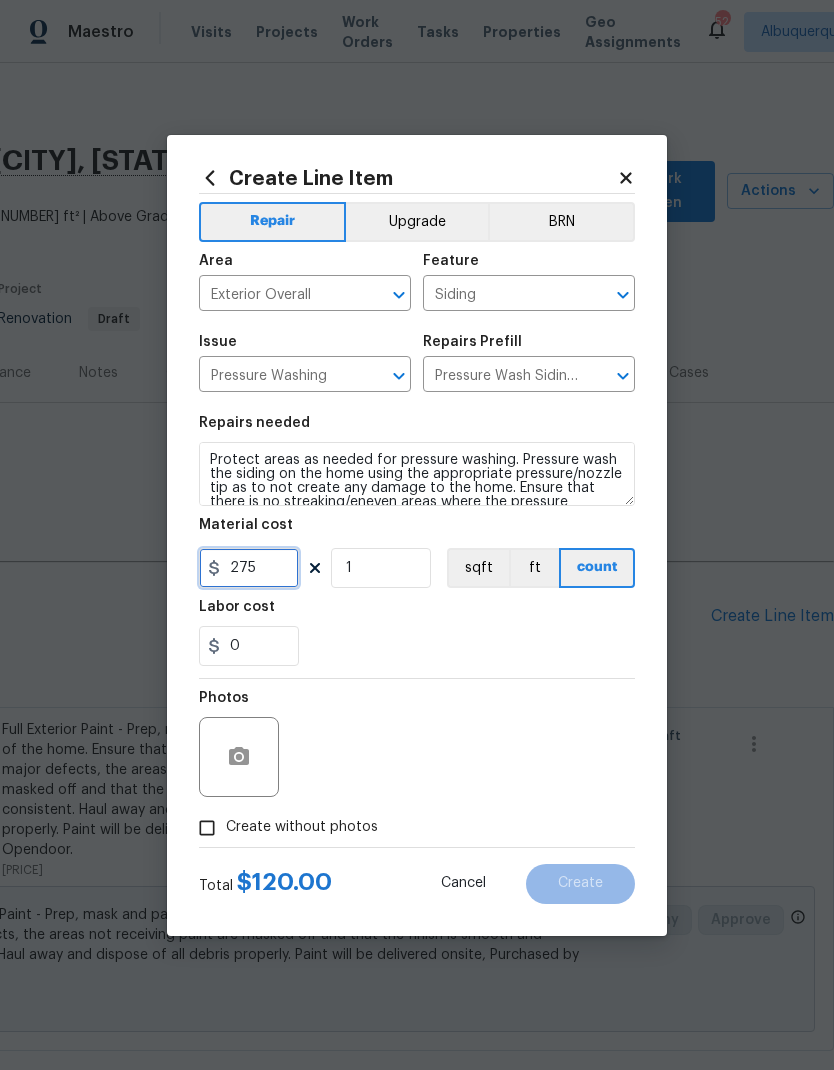 type on "275" 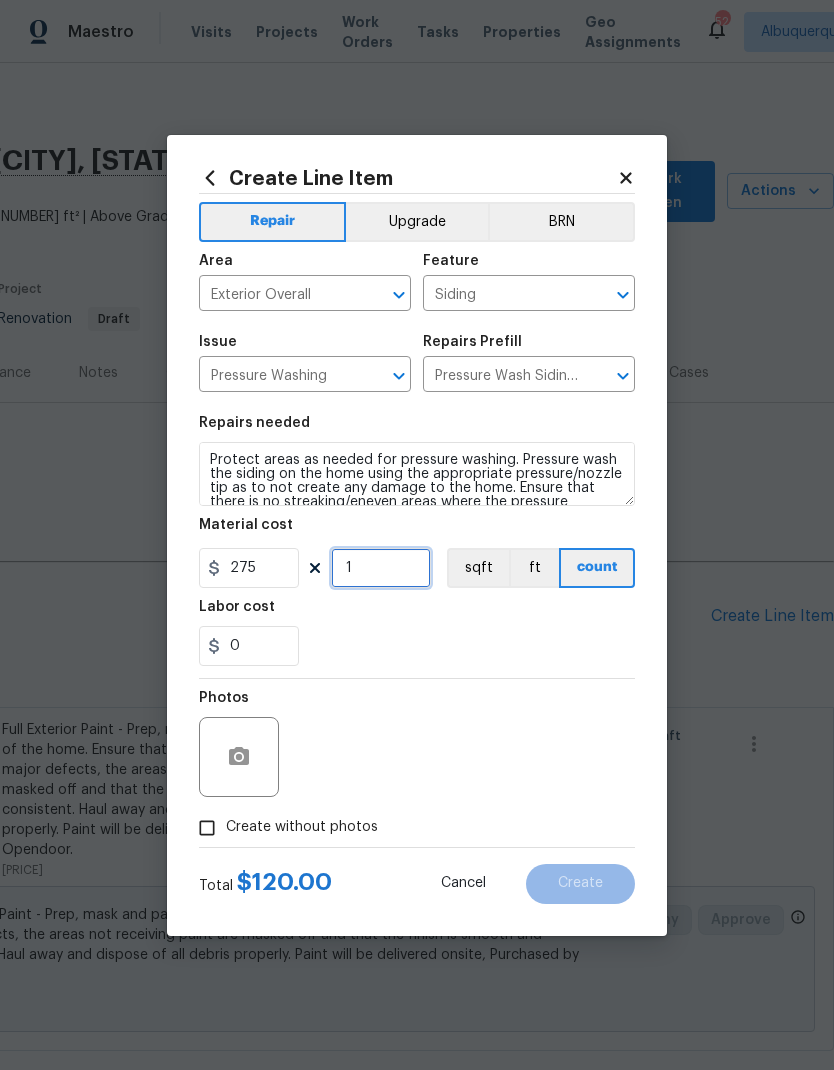 click on "1" at bounding box center (381, 568) 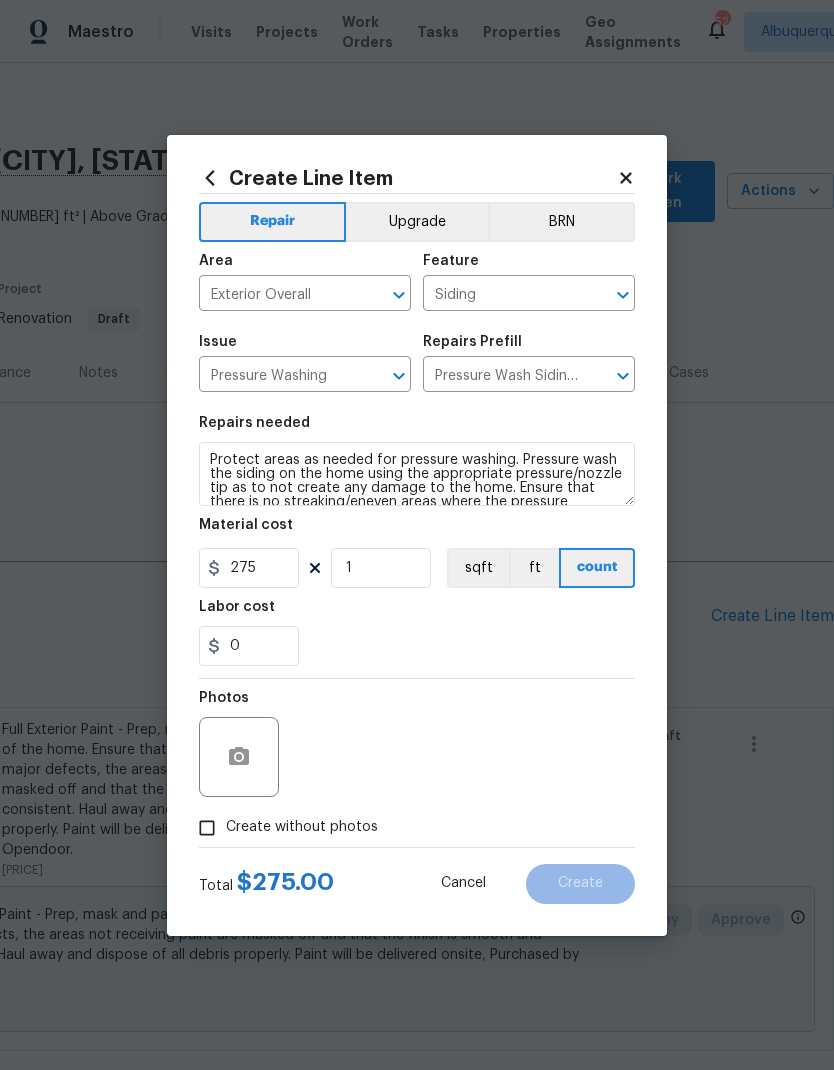 click on "Create without photos" at bounding box center [207, 828] 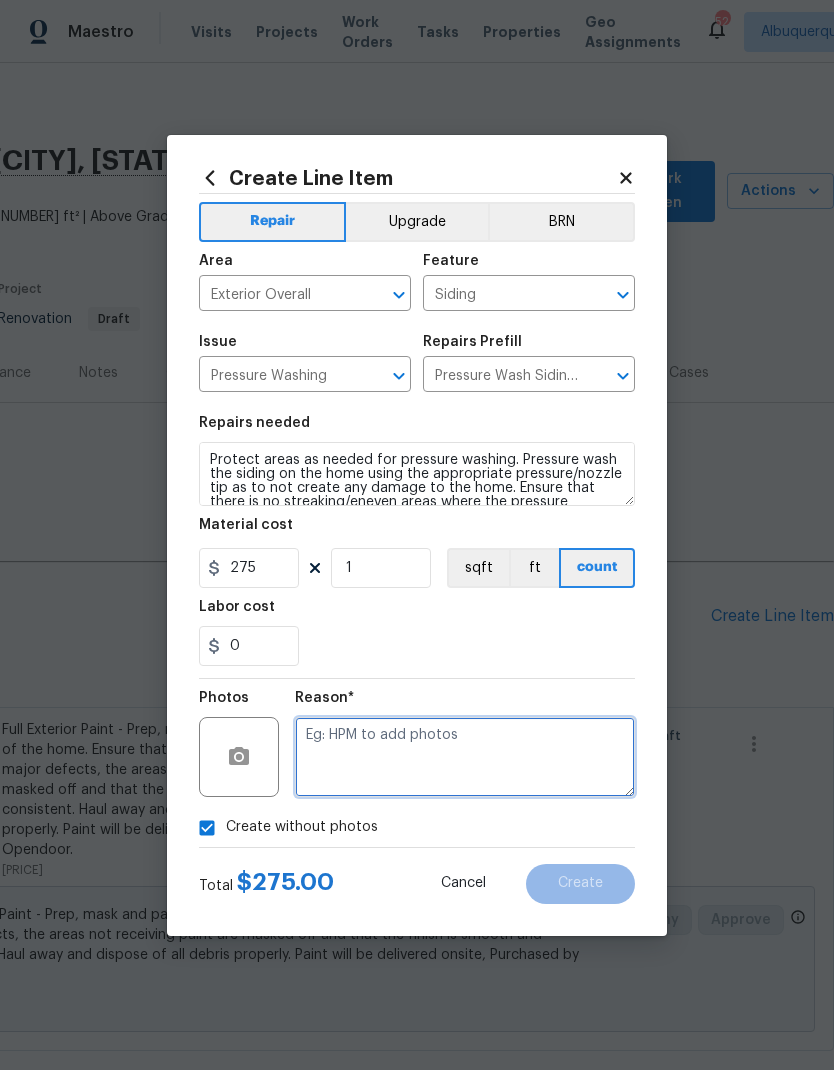 click at bounding box center (465, 757) 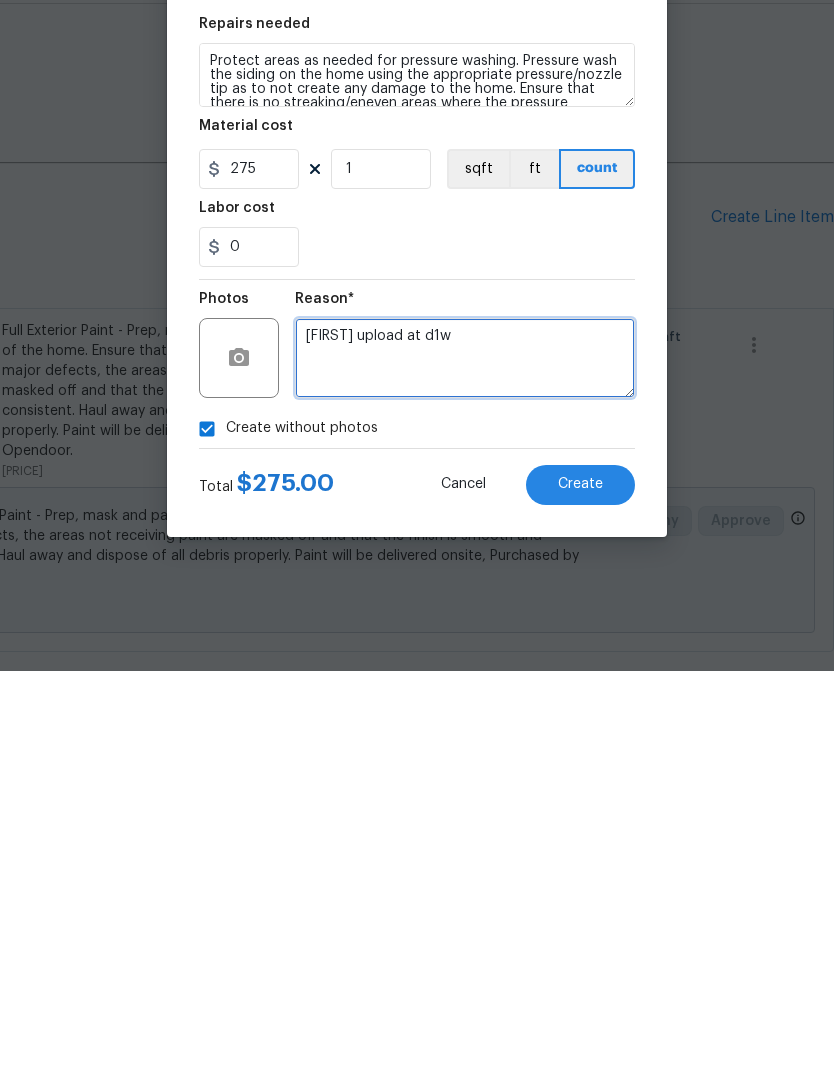 type on "[FIRST] upload at d1w" 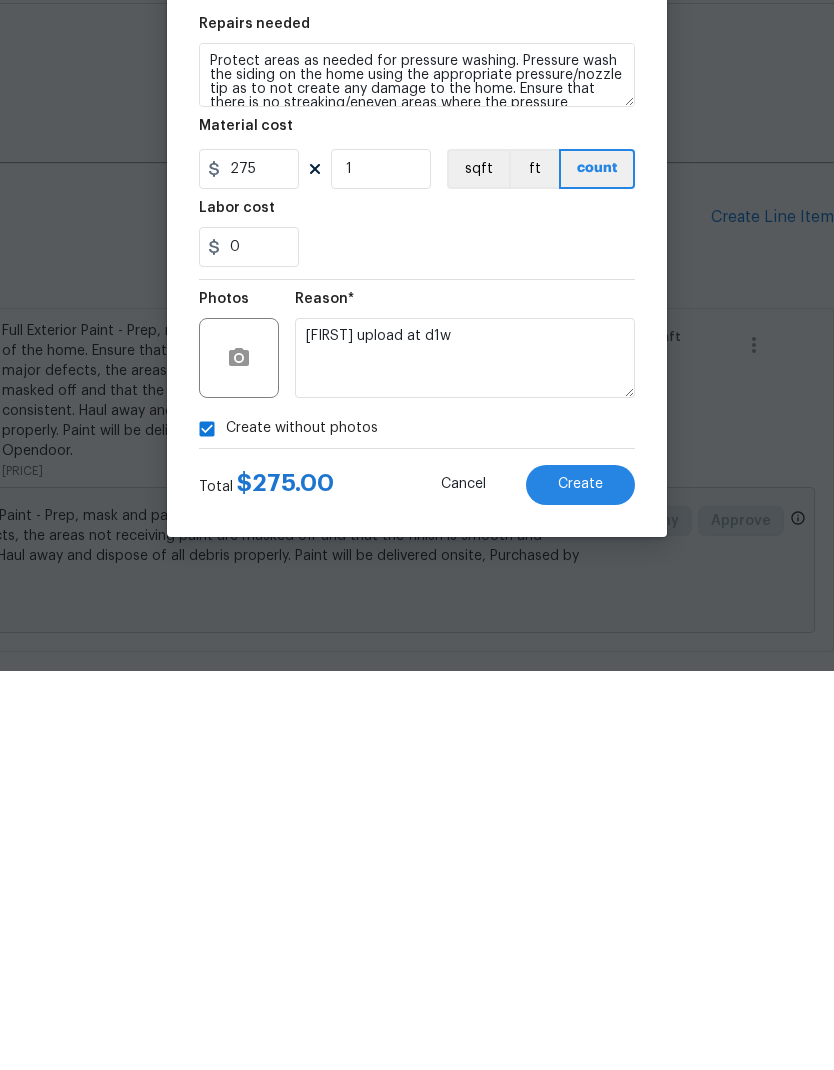 click on "Create" at bounding box center (580, 883) 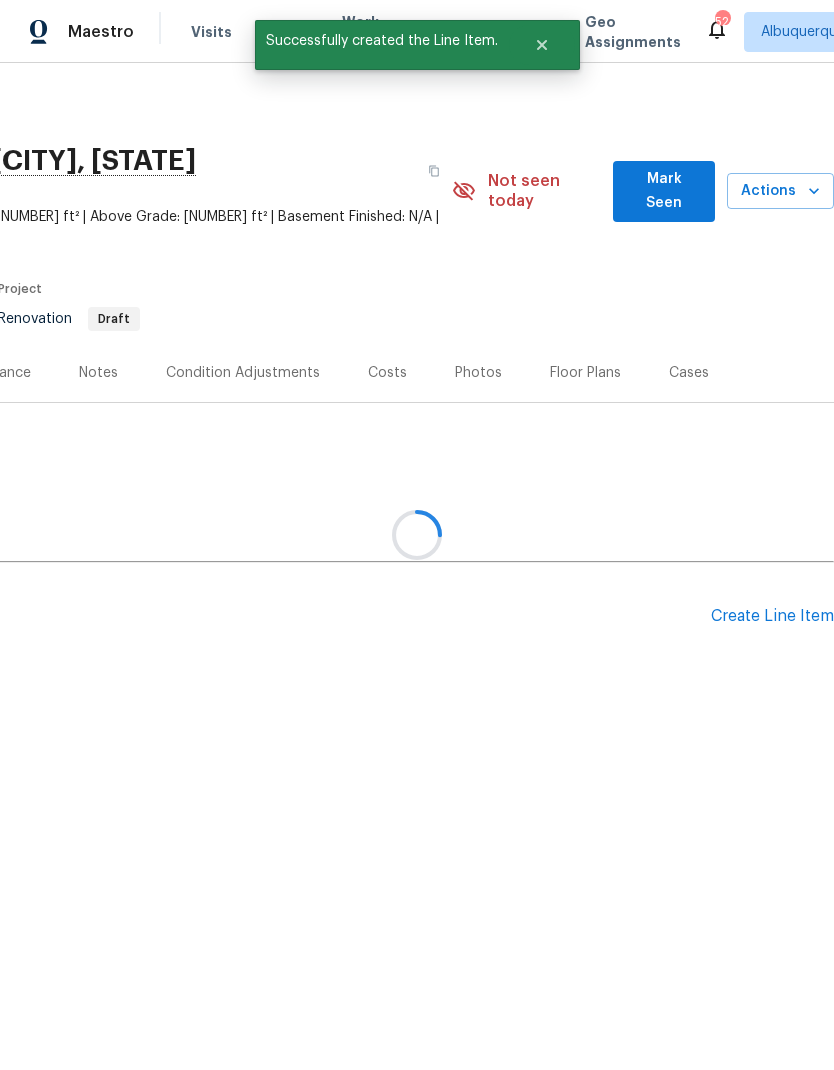 scroll, scrollTop: 0, scrollLeft: 0, axis: both 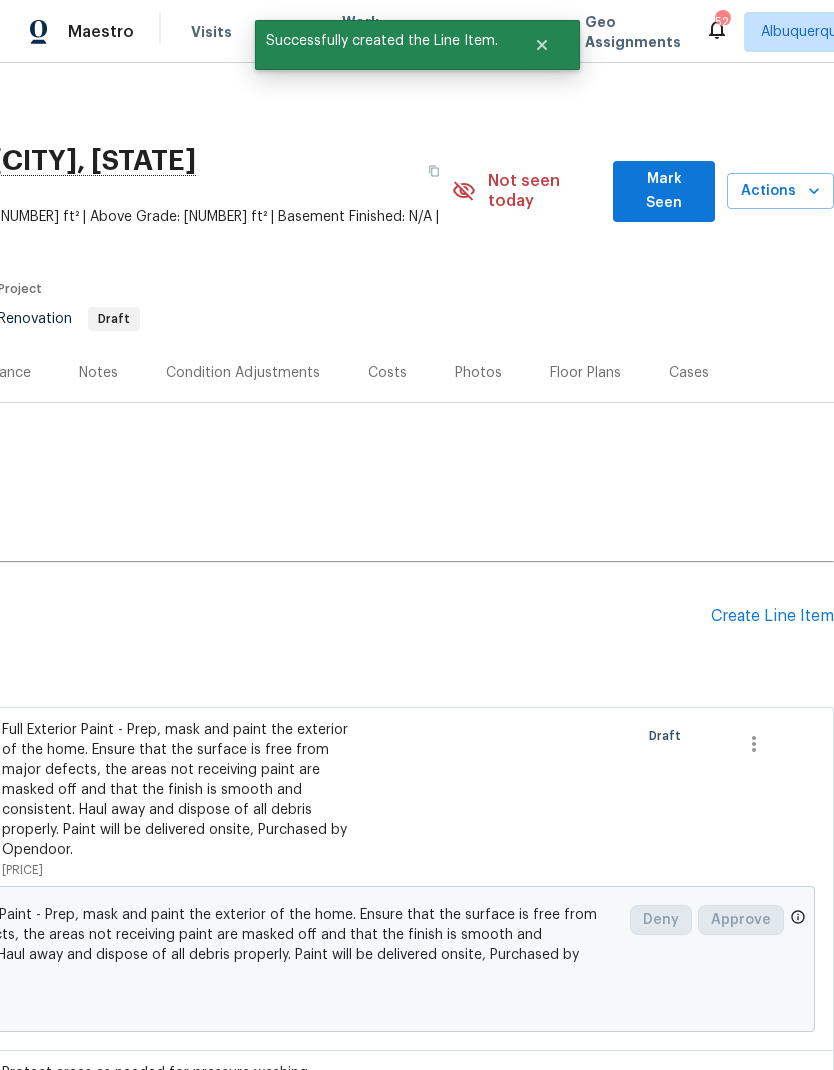 click on "Back to all projects [NUMBER] [STREET], [CITY], [STATE] [POSTAL_CODE] [NUMBER] Beds | [NUMBER] 1/2 Baths | Total: [NUMBER] ft² | Above Grade: [NUMBER] ft² | Basement Finished: N/A | [YEAR] Not seen today Mark Seen Actions Last Visit Date [DATE]  by  [FIRST] [LAST]   Project Renovation   Draft Visits Work Orders Maintenance Notes Condition Adjustments Costs Photos Floor Plans Cases RENOVATION   [DATE] Draft No work orders. Pending Line Items Create Line Item Exterior ( ) Exterior Paint Exterior Overall - Overall Paint Repair Full Exterior Paint - Prep, mask and paint the exterior of the home. Ensure that the surface is free from major defects, the areas not receiving paint are masked off and that the finish is smooth and consistent. Haul away and dispose of all debris properly. Paint will be delivered onsite, Purchased by Opendoor. [PRICE] Draft Change proposed [PRICE] Deny Approve ( ) Pressure Washing Exterior Overall - Siding Repair [PRICE] Draft Change proposed [PRICE] Deny Approve" at bounding box center [269, 748] 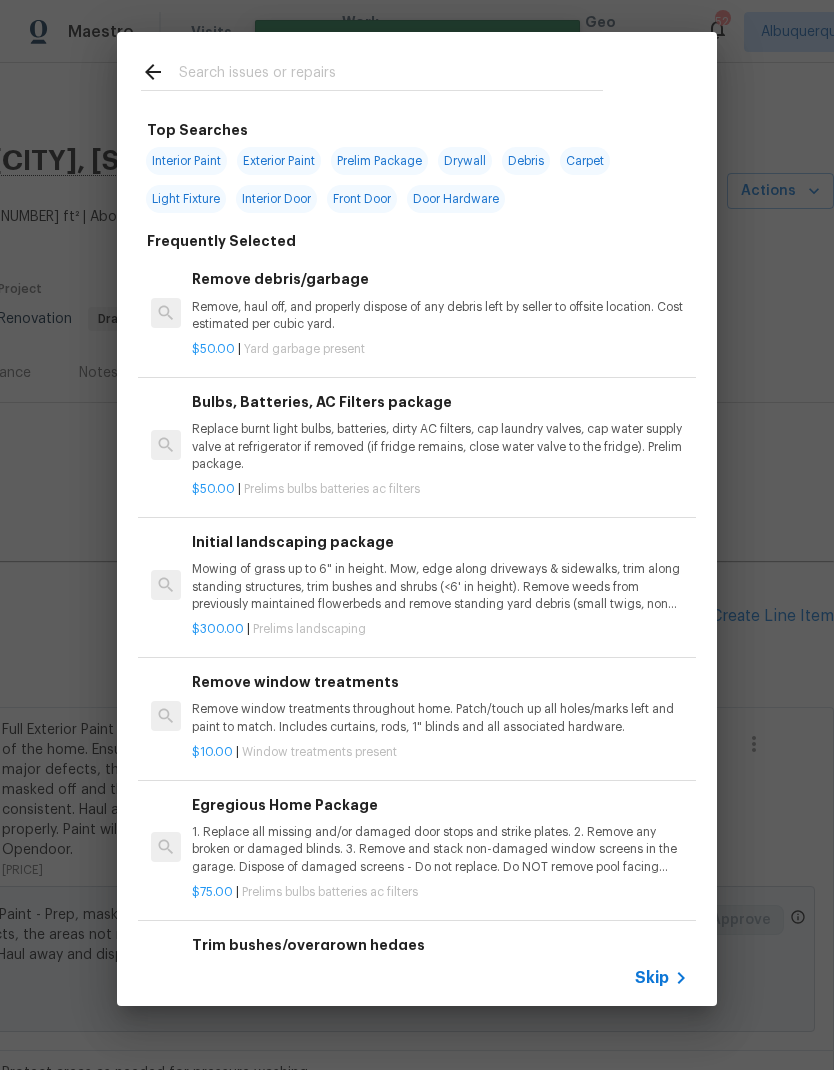 click at bounding box center (391, 75) 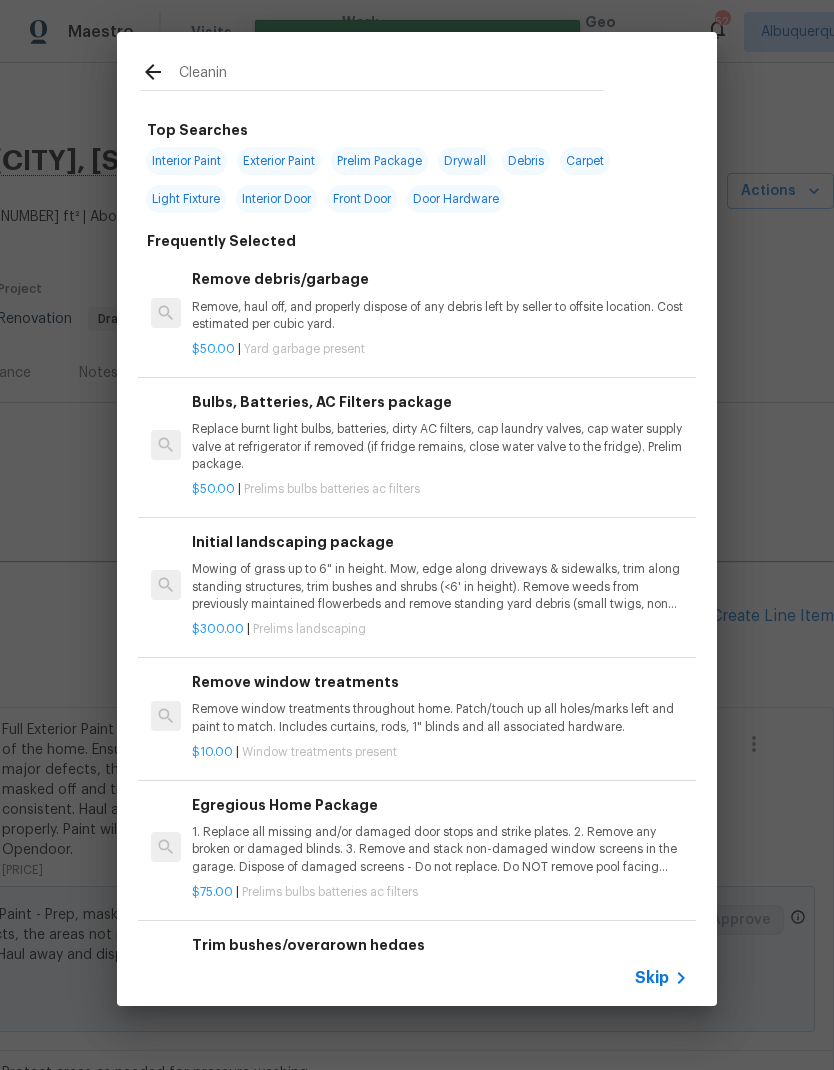 type on "Cleaning" 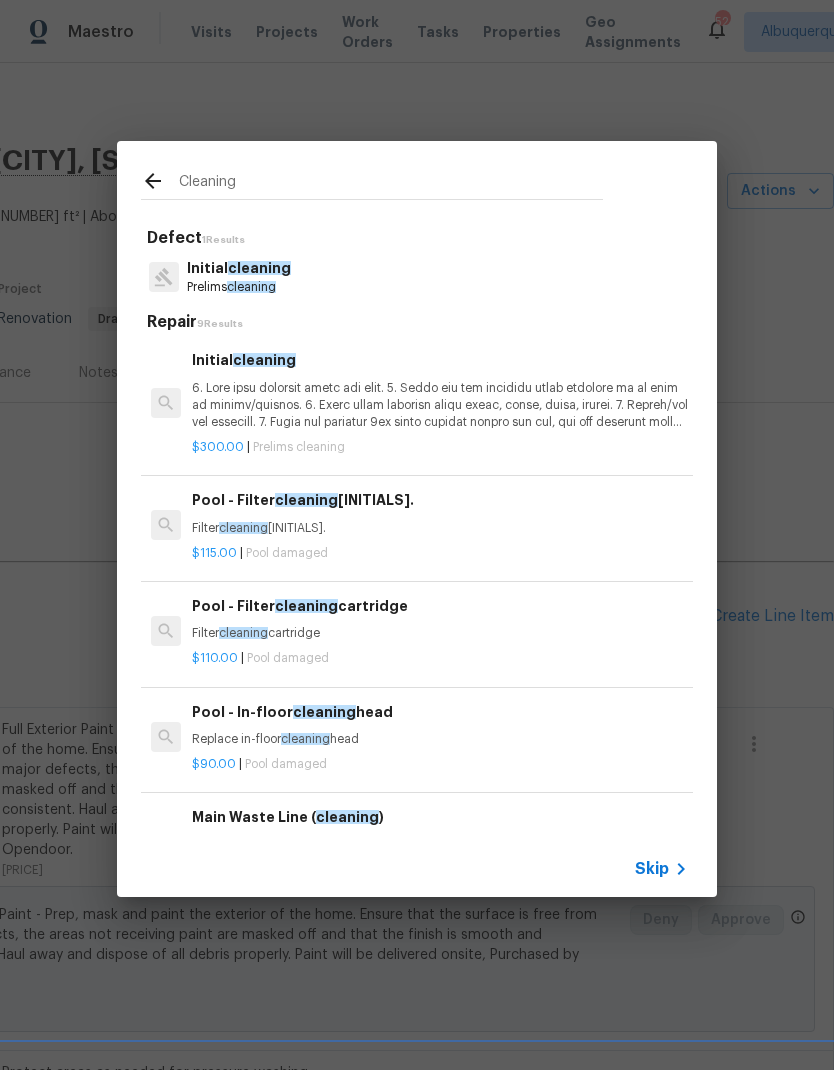 click at bounding box center (440, 405) 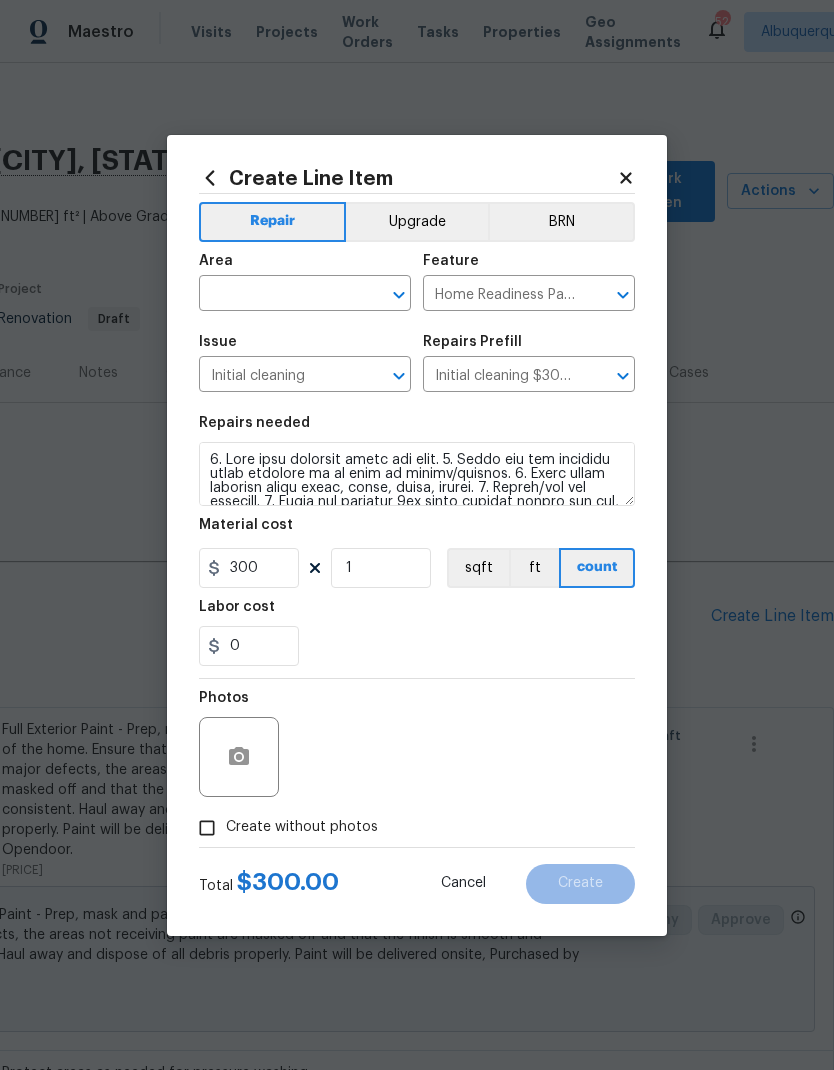 click on "Create Line Item Repair Upgrade BRN Area ​ Feature Home Readiness Packages ​ Issue Initial cleaning ​ Repairs Prefill Initial cleaning [PRICE] ​ Repairs needed Material cost 300 1 sqft ft count Labor cost 0 Photos Create without photos Total   [PRICE] Cancel Create" at bounding box center (417, 535) 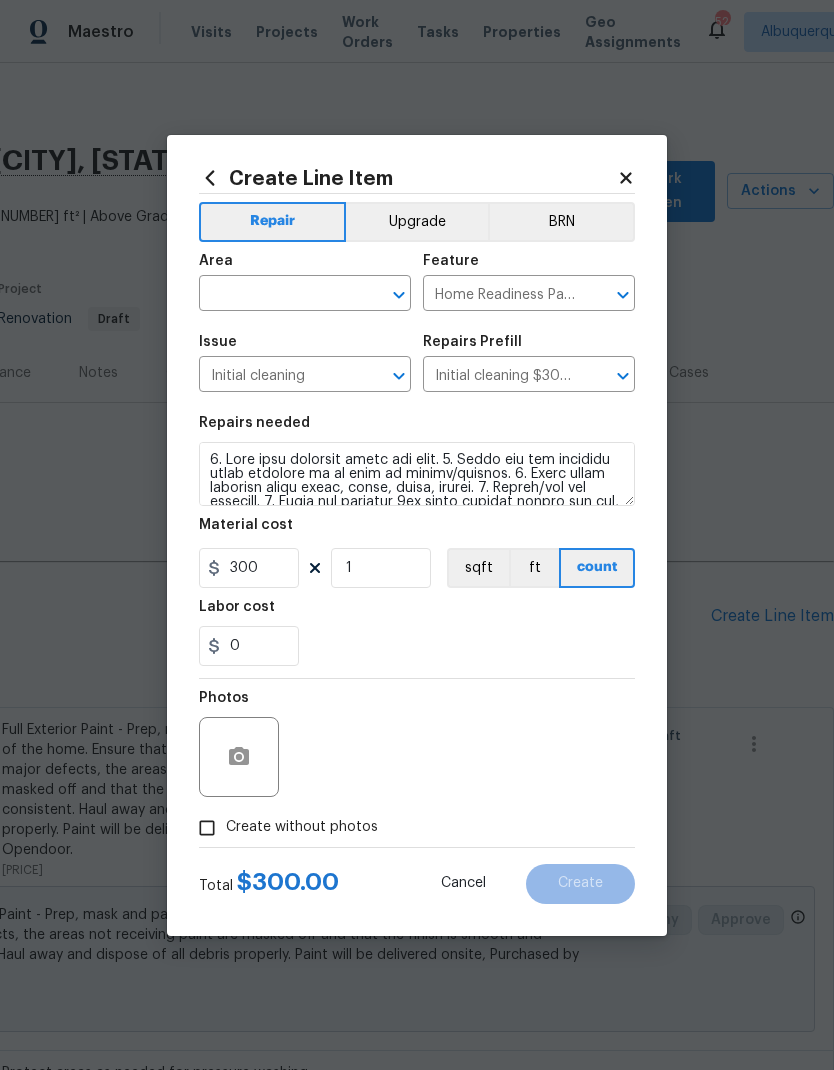 click at bounding box center (277, 295) 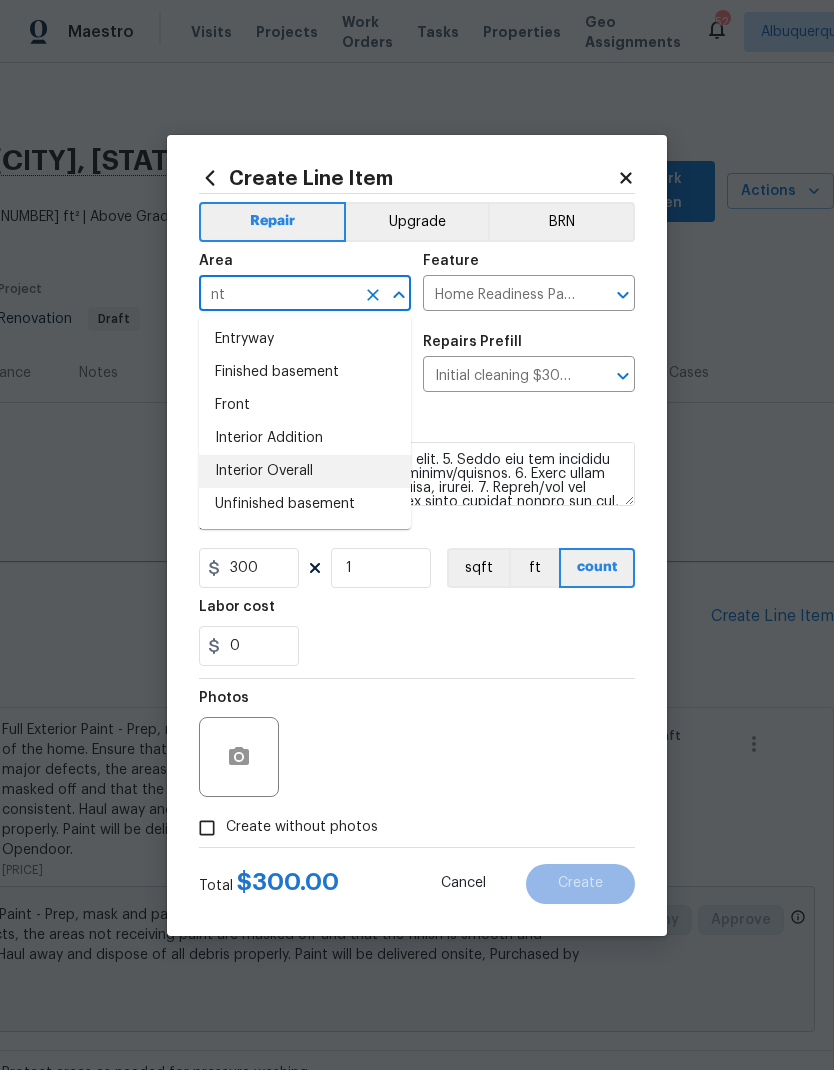 click on "Interior Overall" at bounding box center (305, 471) 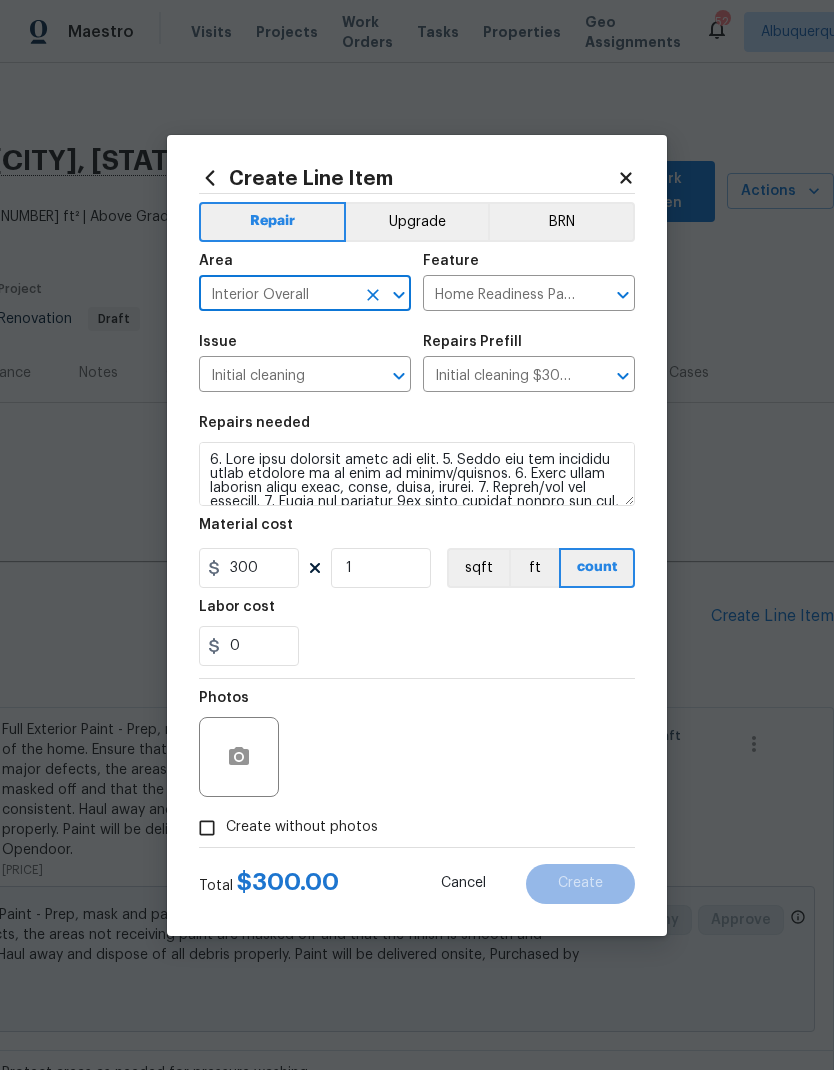 click on "Create without photos" at bounding box center [207, 828] 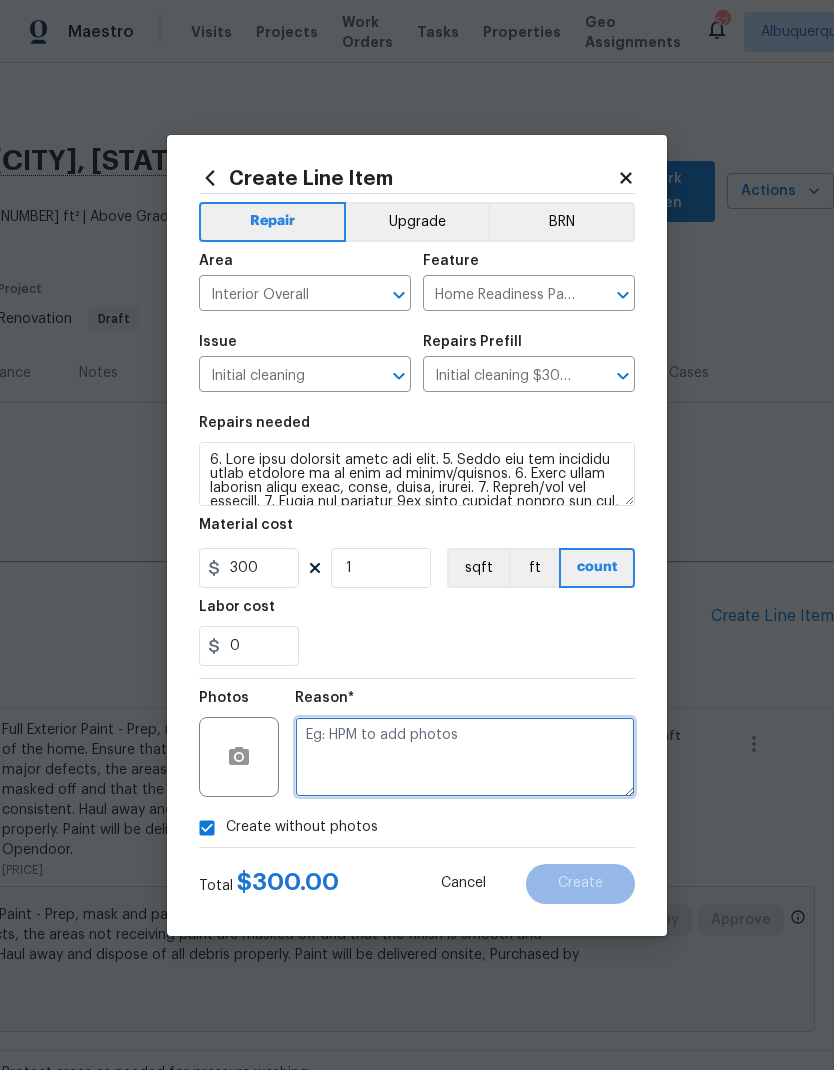 click at bounding box center (465, 757) 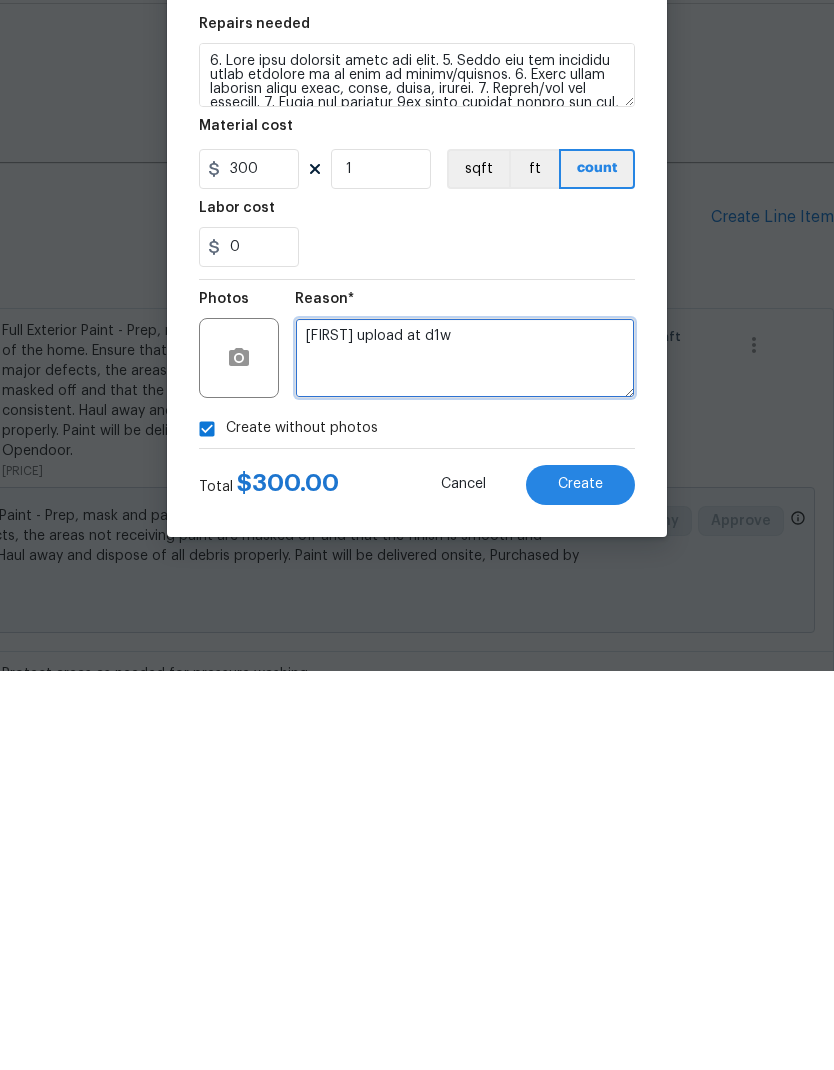 type on "[FIRST] upload at d1w" 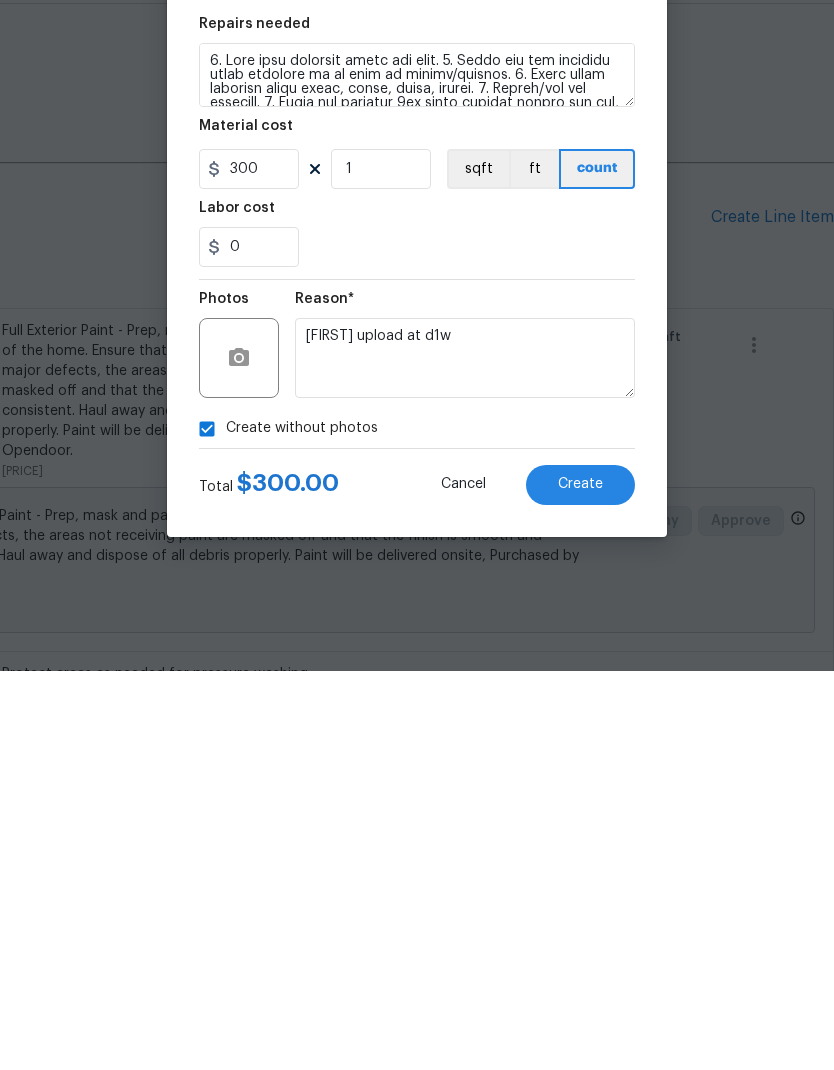 click on "Create" at bounding box center [580, 883] 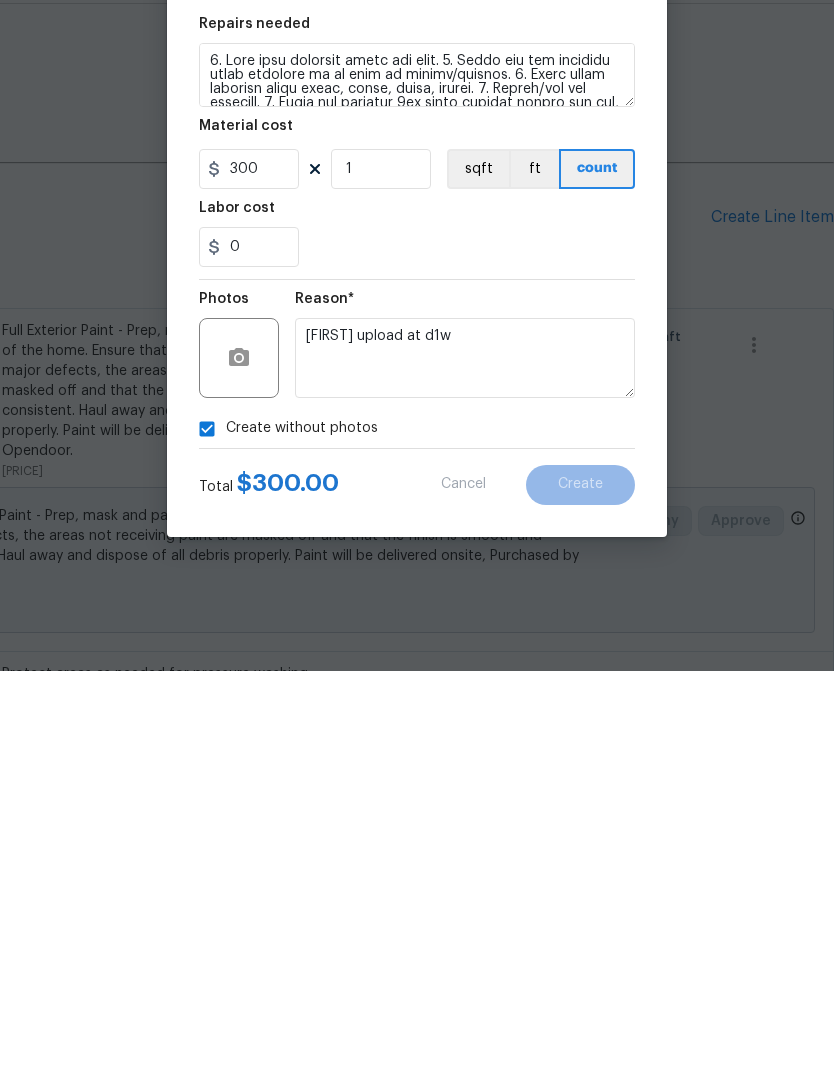 scroll, scrollTop: 80, scrollLeft: 0, axis: vertical 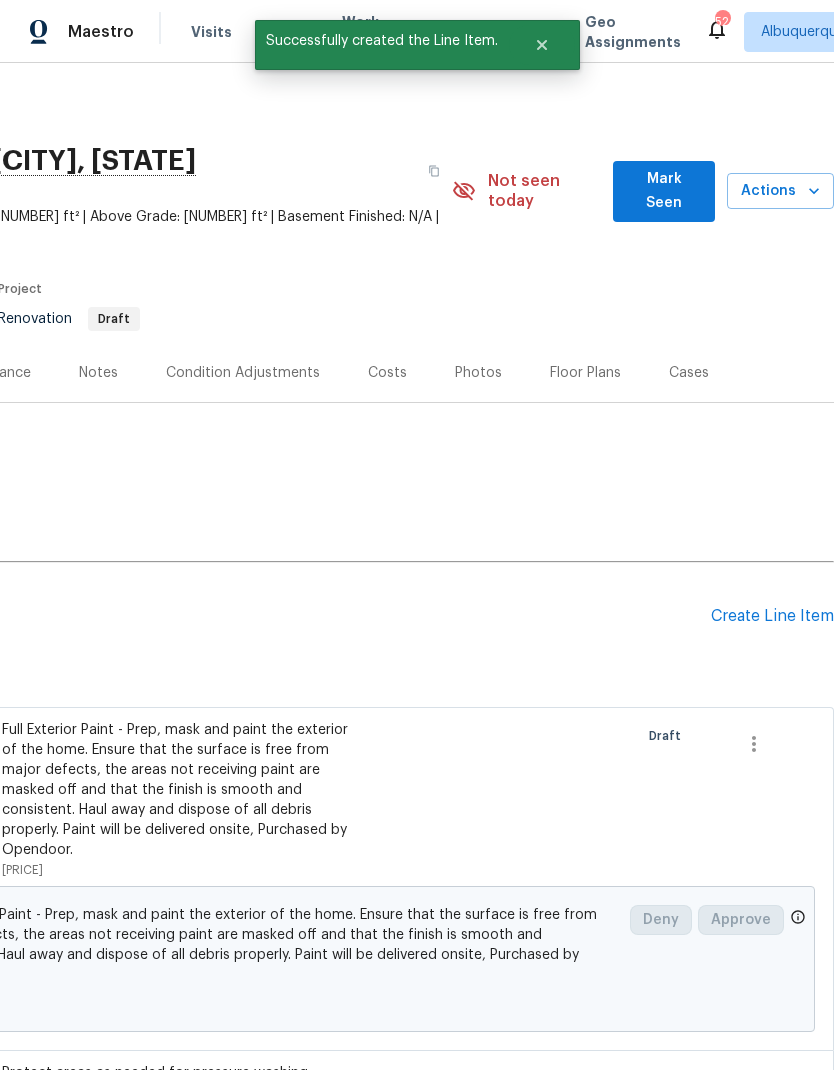 click on "Mark Seen" at bounding box center [664, 191] 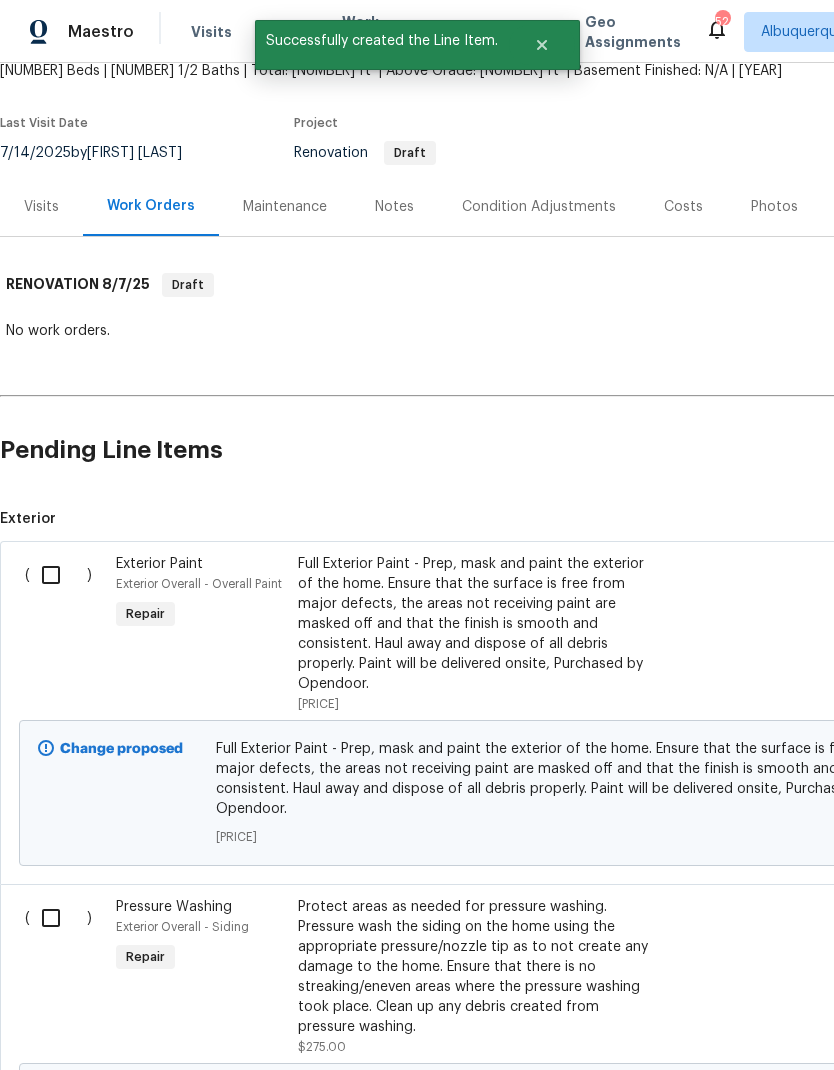 scroll, scrollTop: 127, scrollLeft: 0, axis: vertical 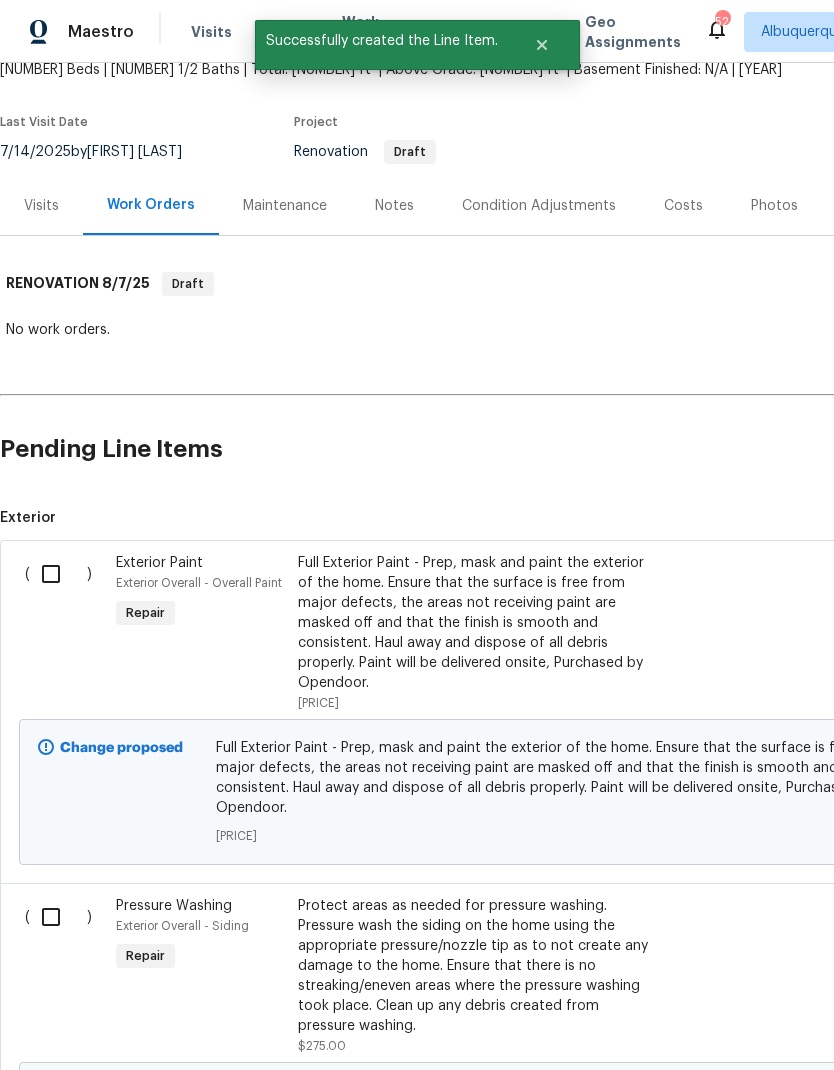 click at bounding box center [58, 574] 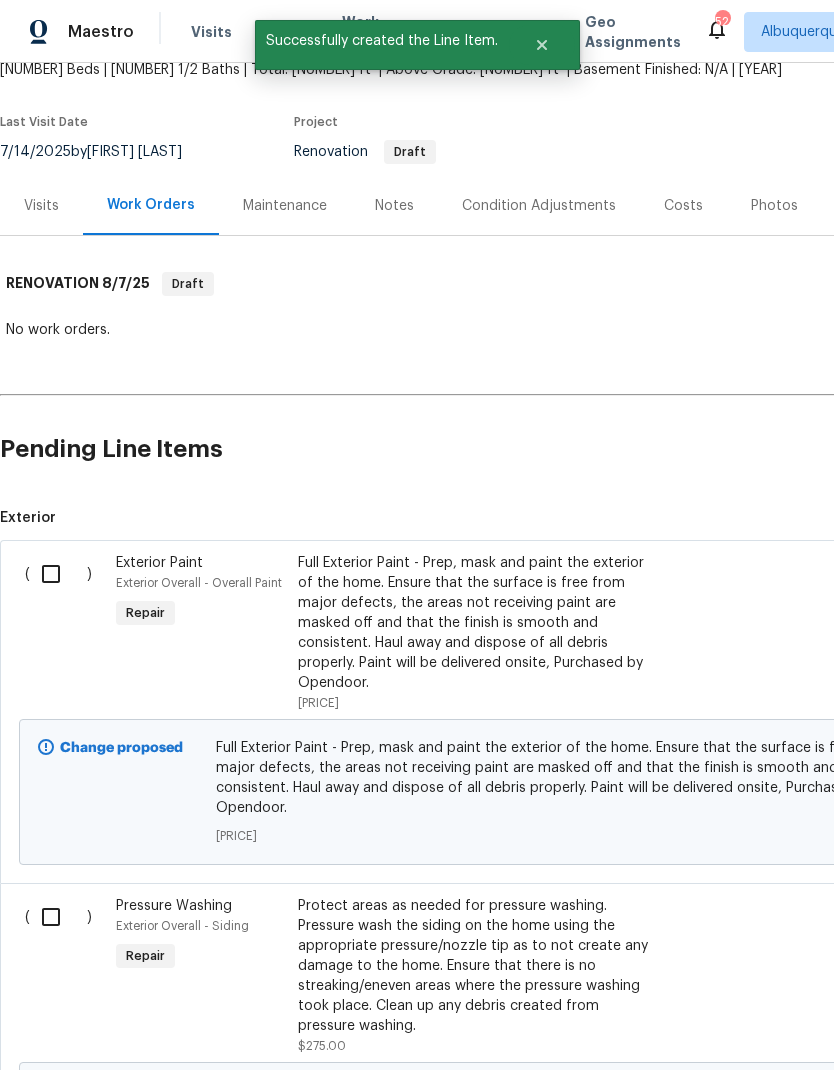 checkbox on "true" 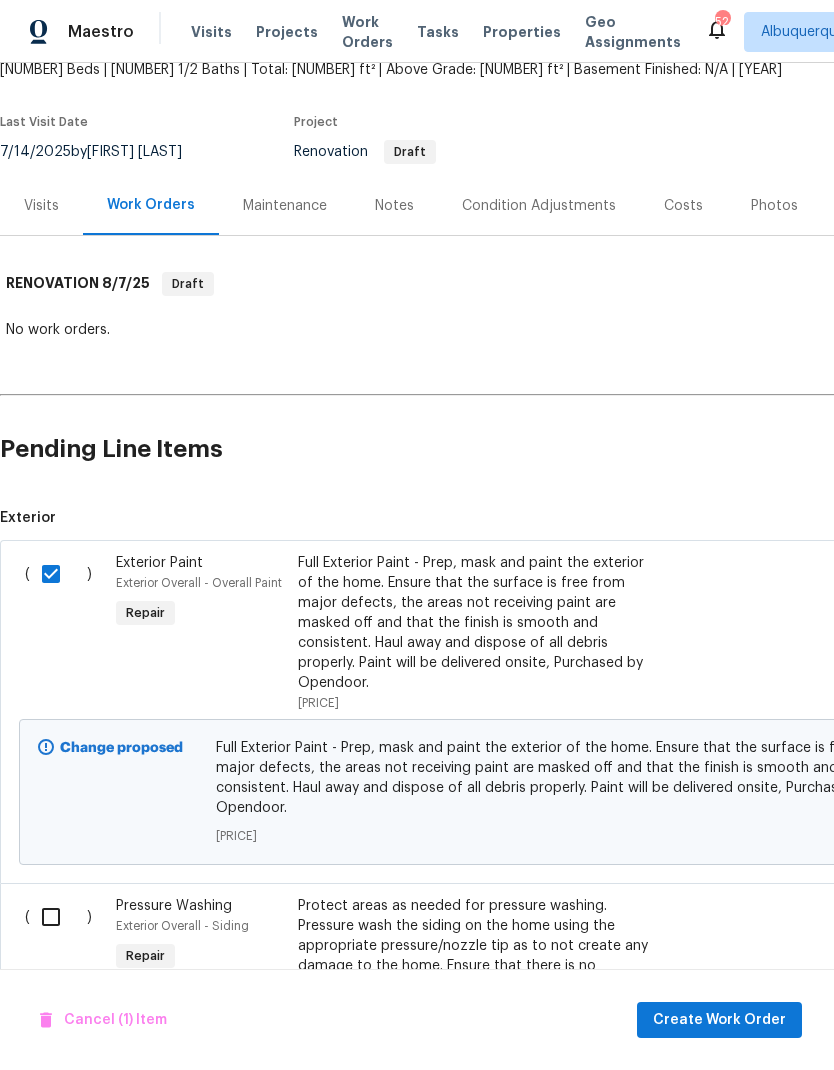 click at bounding box center (58, 917) 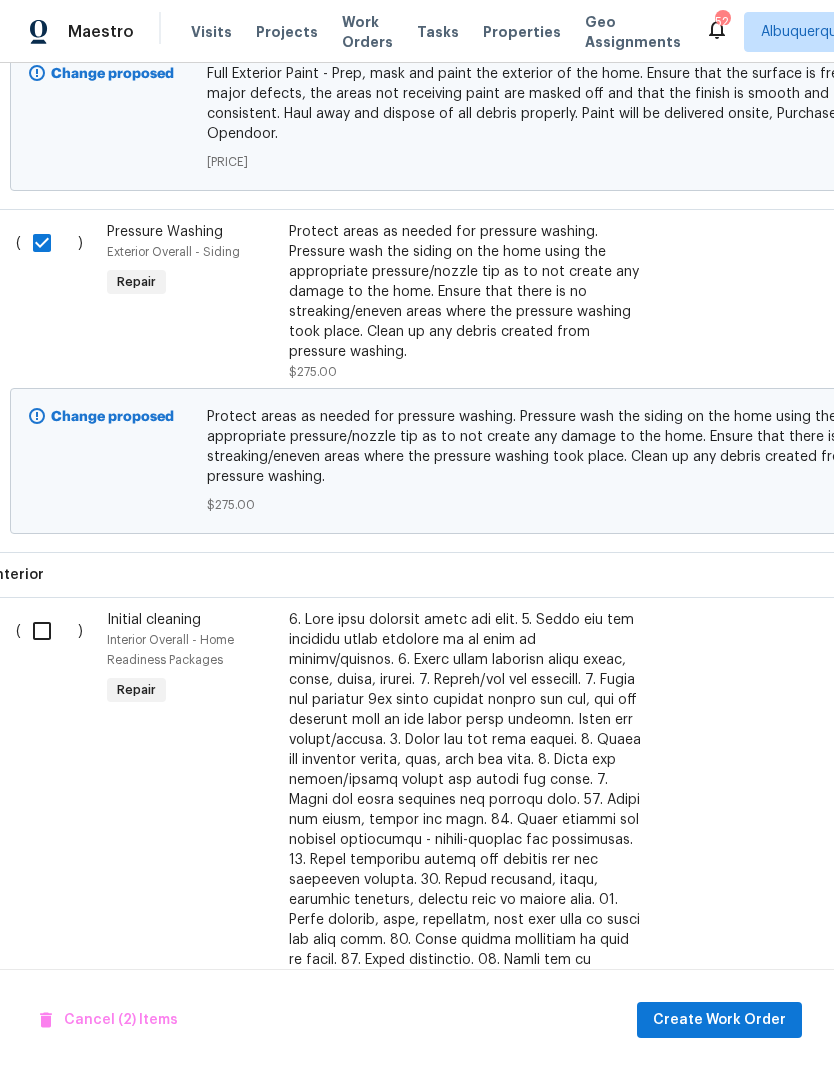scroll, scrollTop: 858, scrollLeft: 9, axis: both 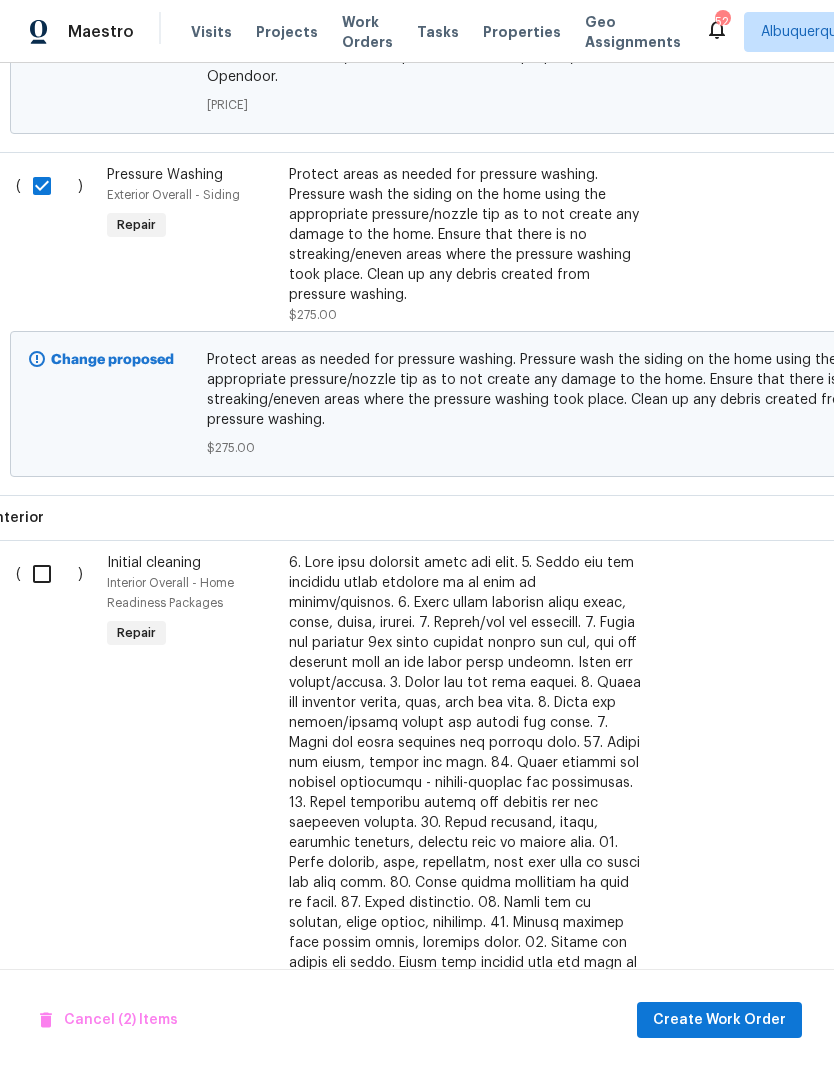 click at bounding box center (49, 574) 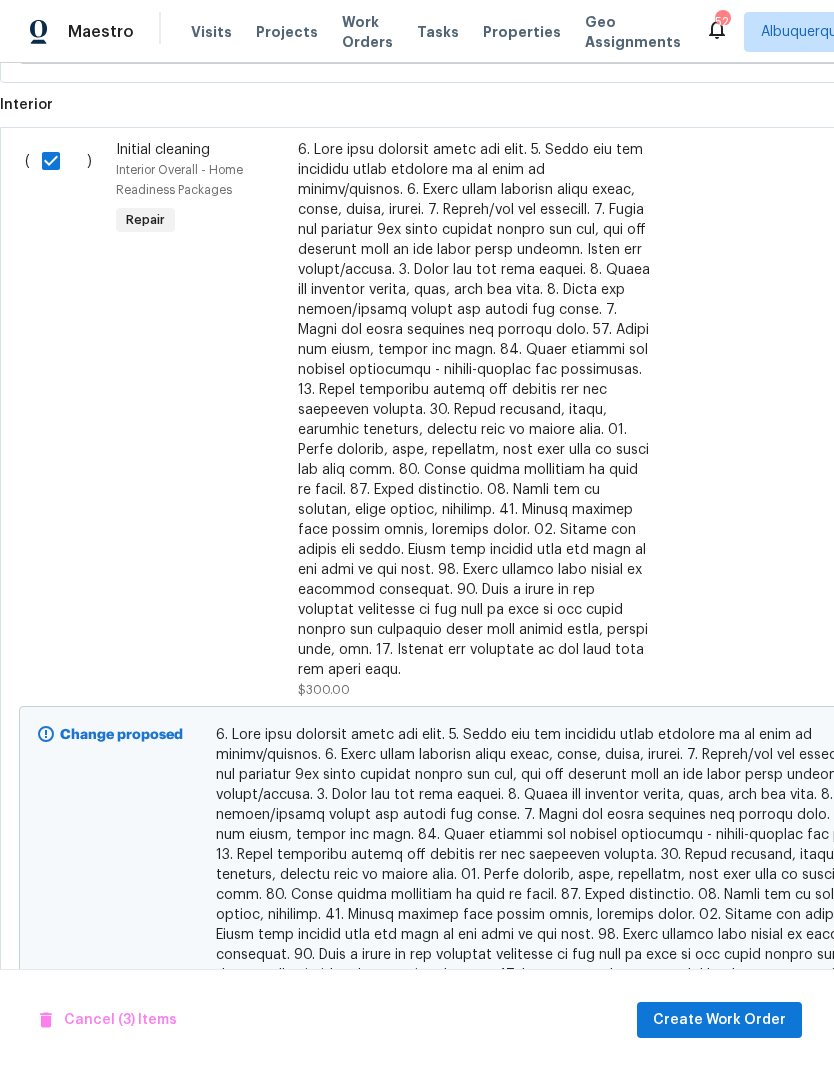 scroll, scrollTop: 1270, scrollLeft: 0, axis: vertical 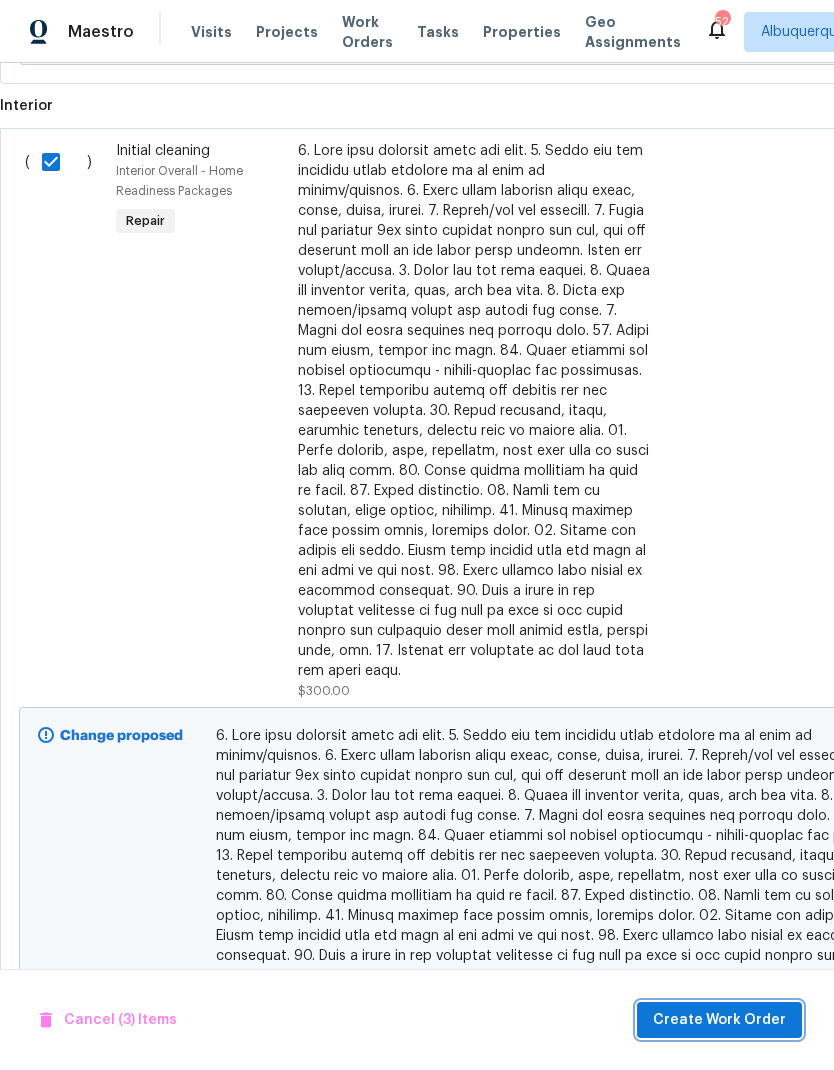 click on "Create Work Order" at bounding box center (719, 1020) 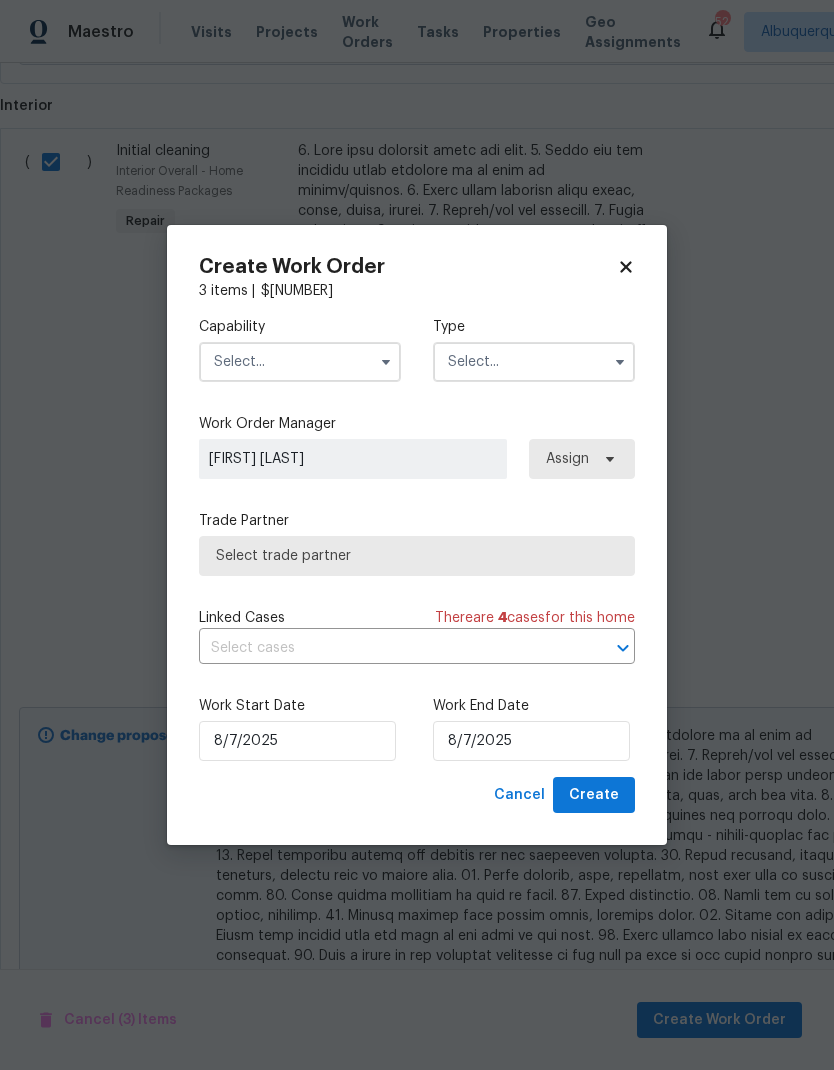 click at bounding box center [300, 362] 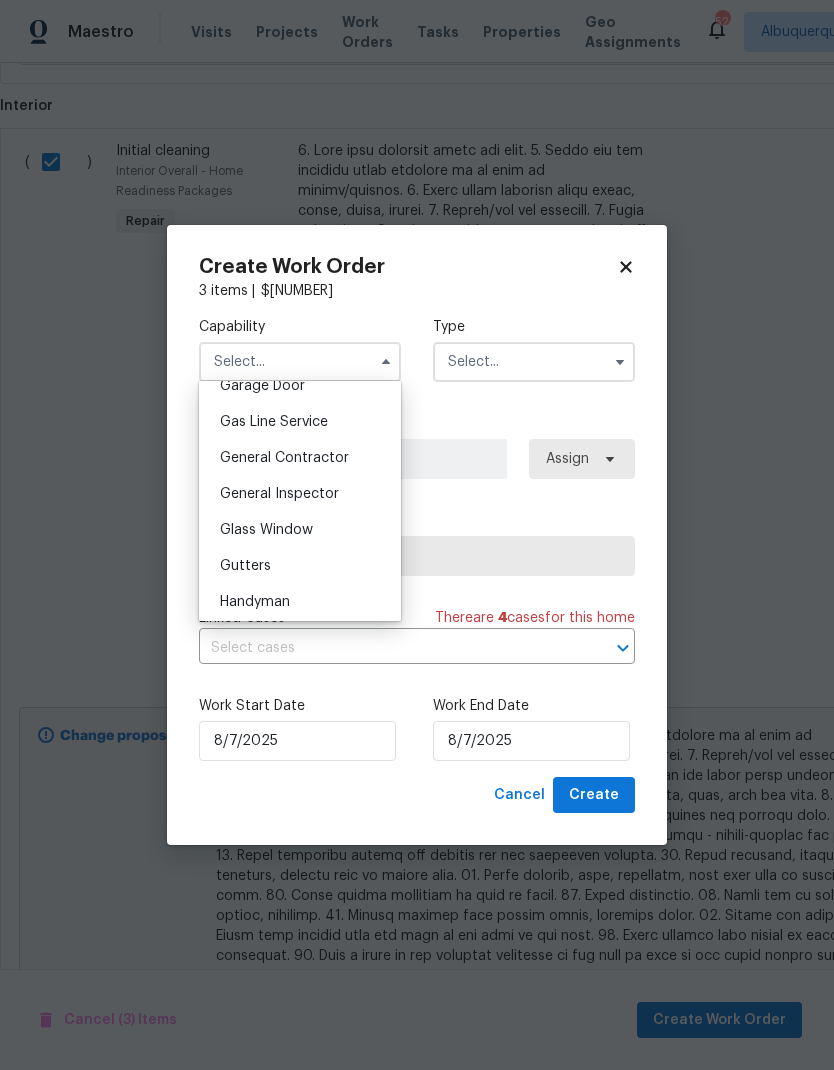 scroll, scrollTop: 937, scrollLeft: 0, axis: vertical 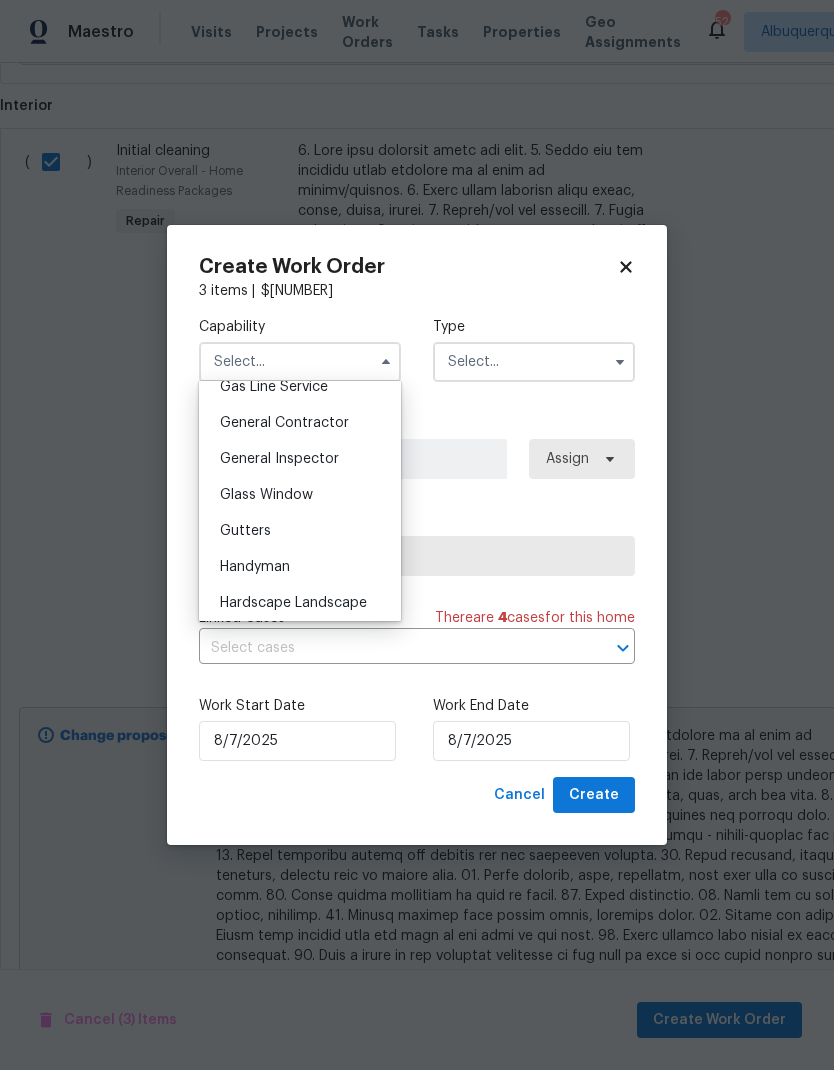click on "General Contractor" at bounding box center (300, 423) 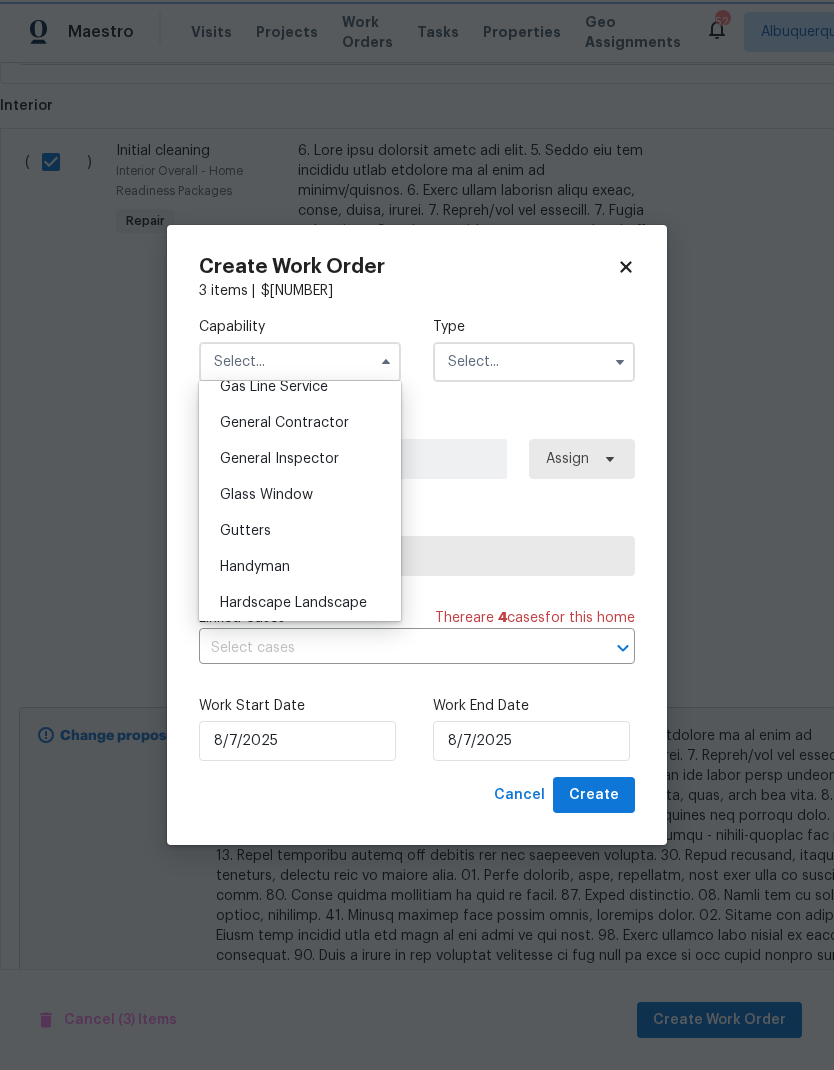 type on "General Contractor" 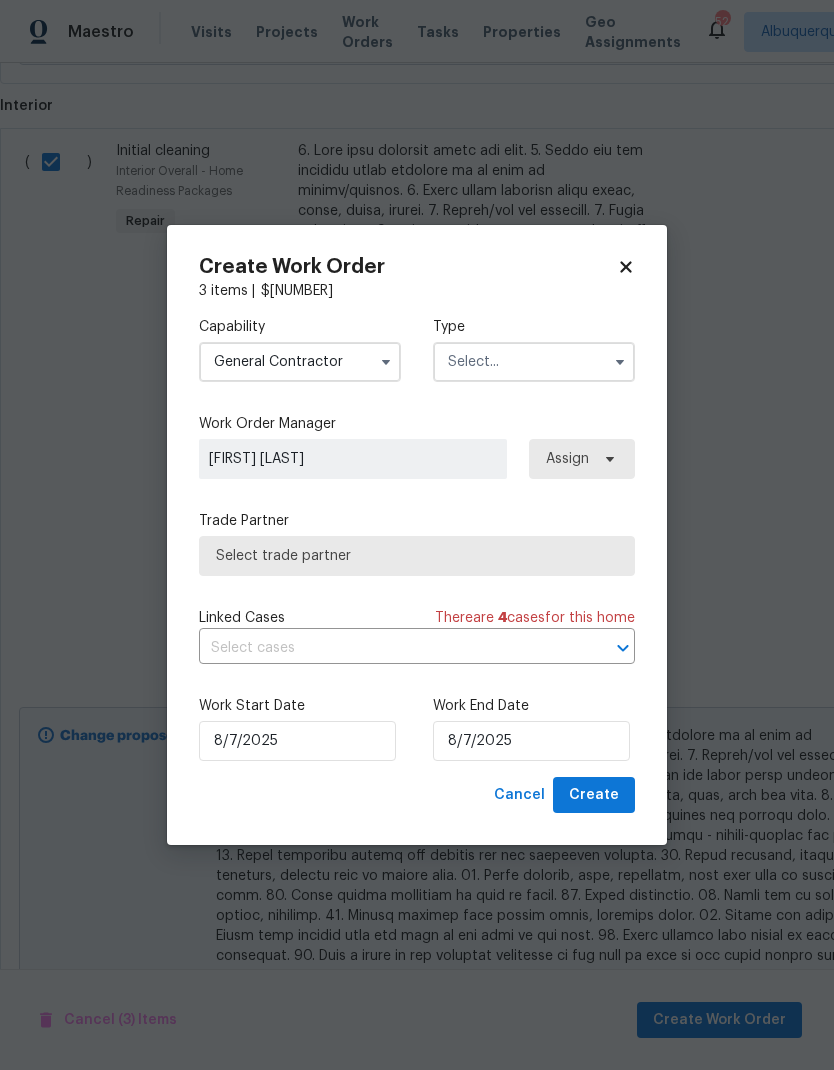 click at bounding box center [534, 362] 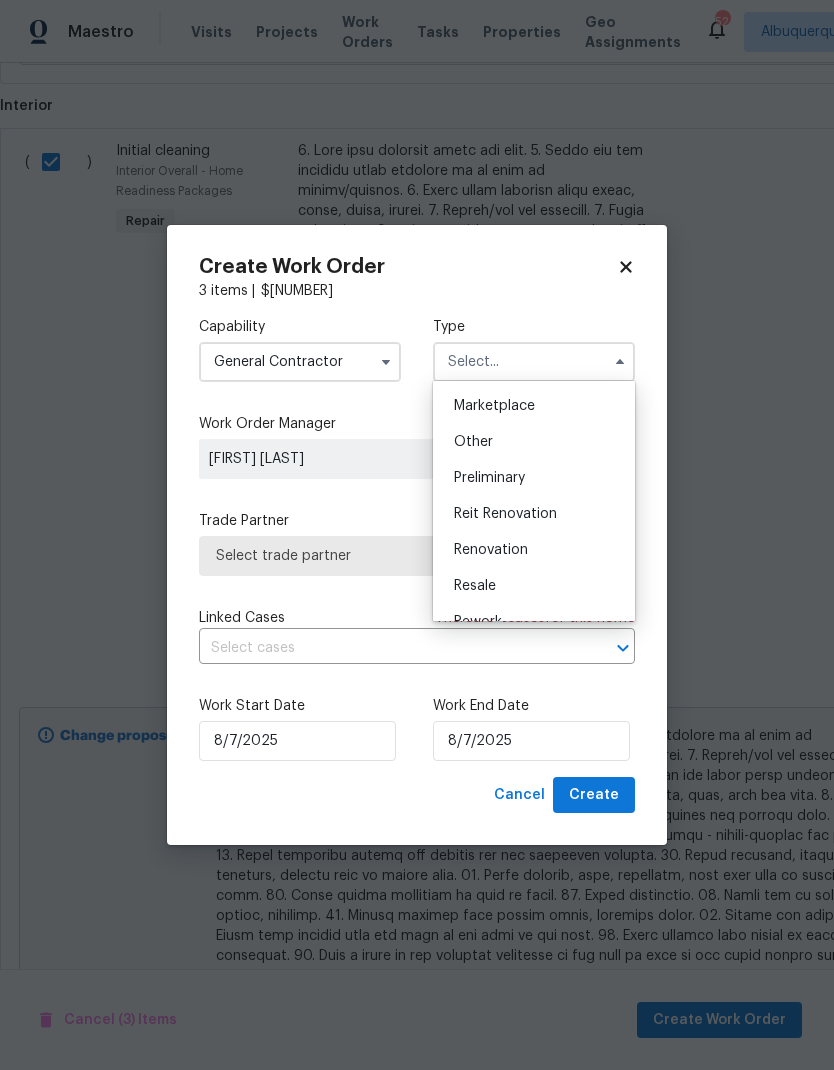 scroll, scrollTop: 359, scrollLeft: 0, axis: vertical 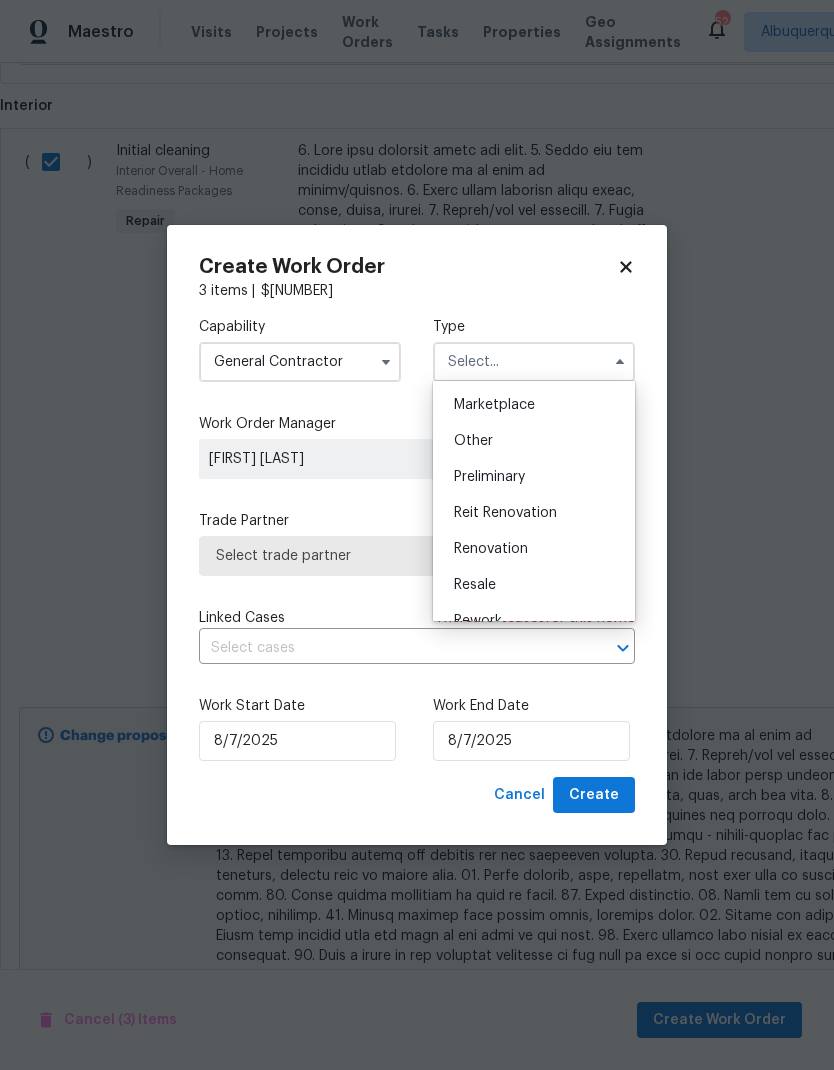 click on "Renovation" at bounding box center [534, 549] 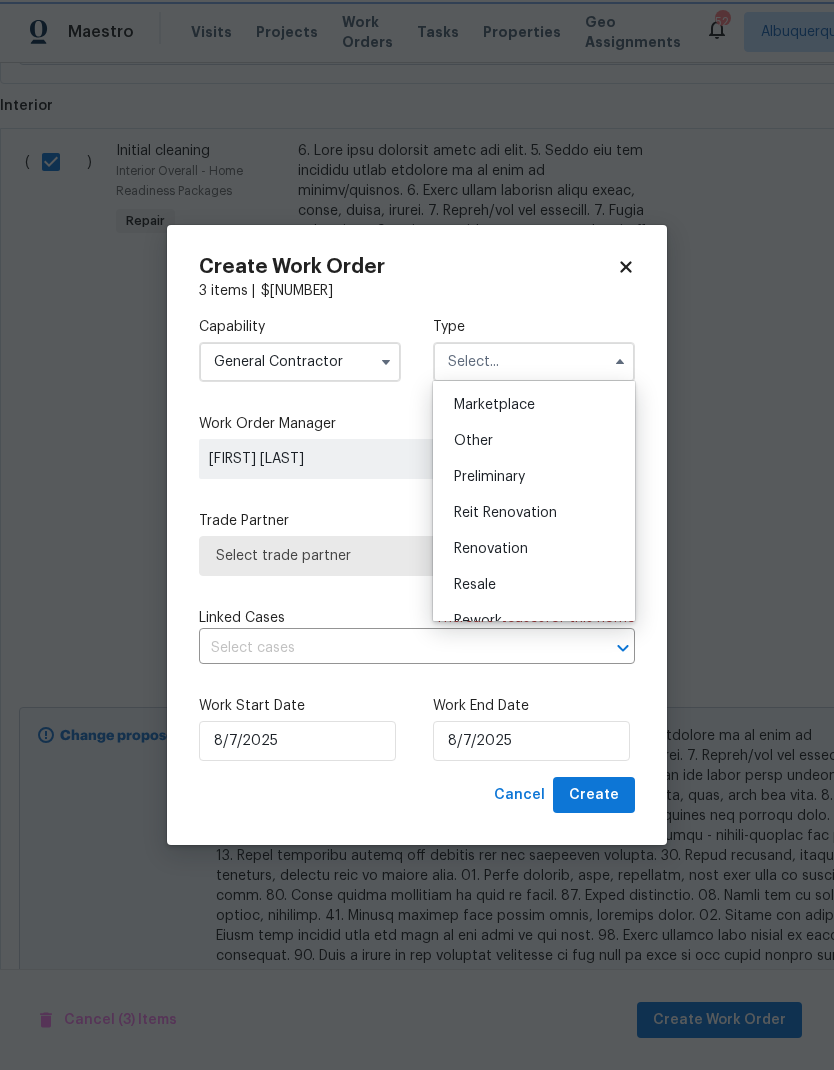type on "Renovation" 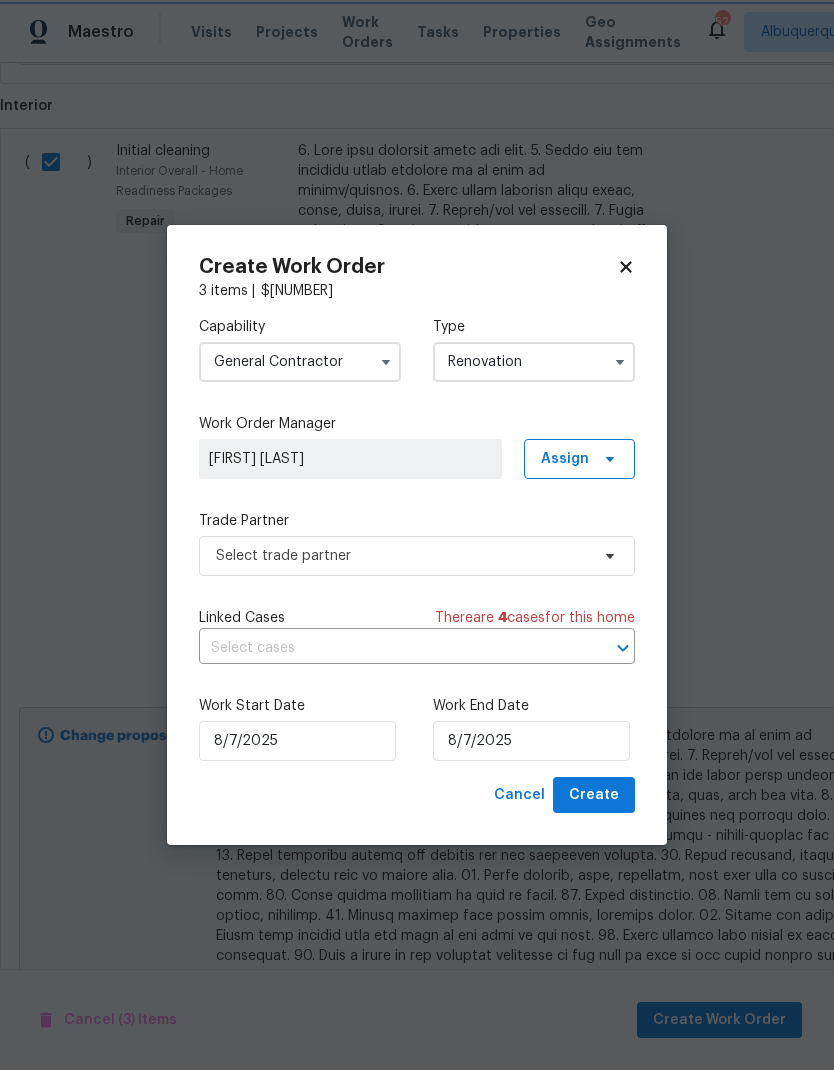 scroll, scrollTop: 0, scrollLeft: 0, axis: both 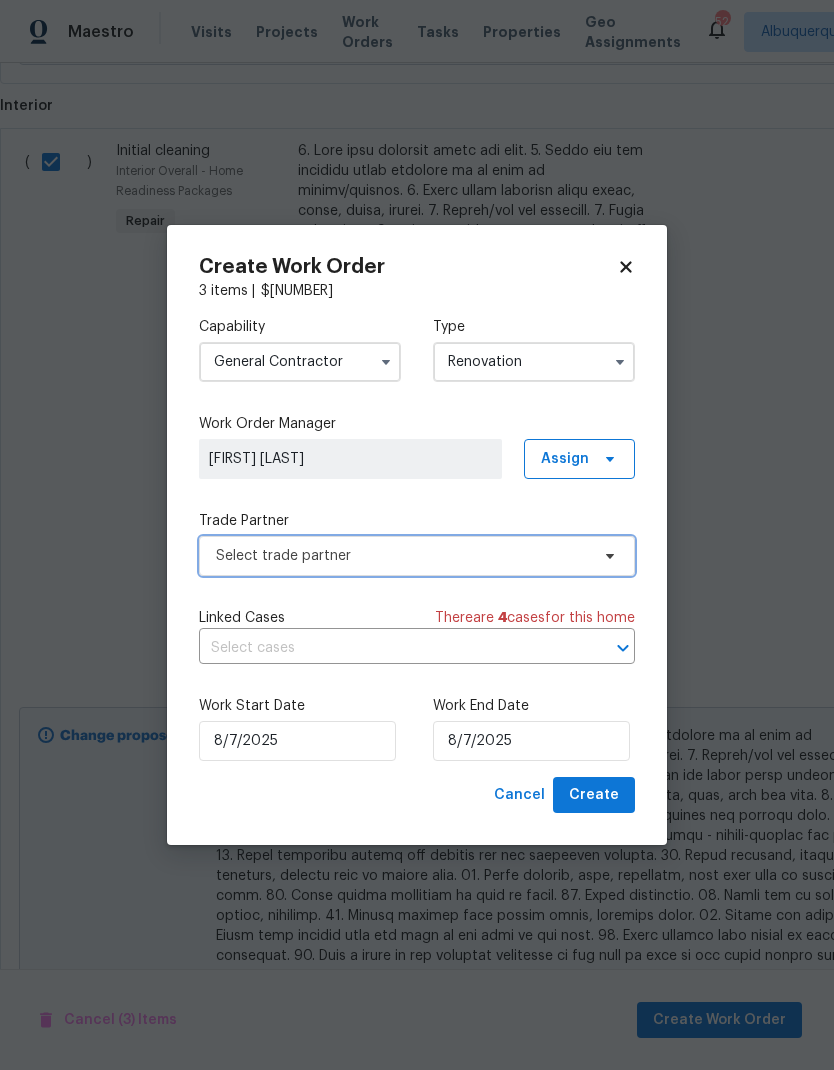 click on "Select trade partner" at bounding box center (402, 556) 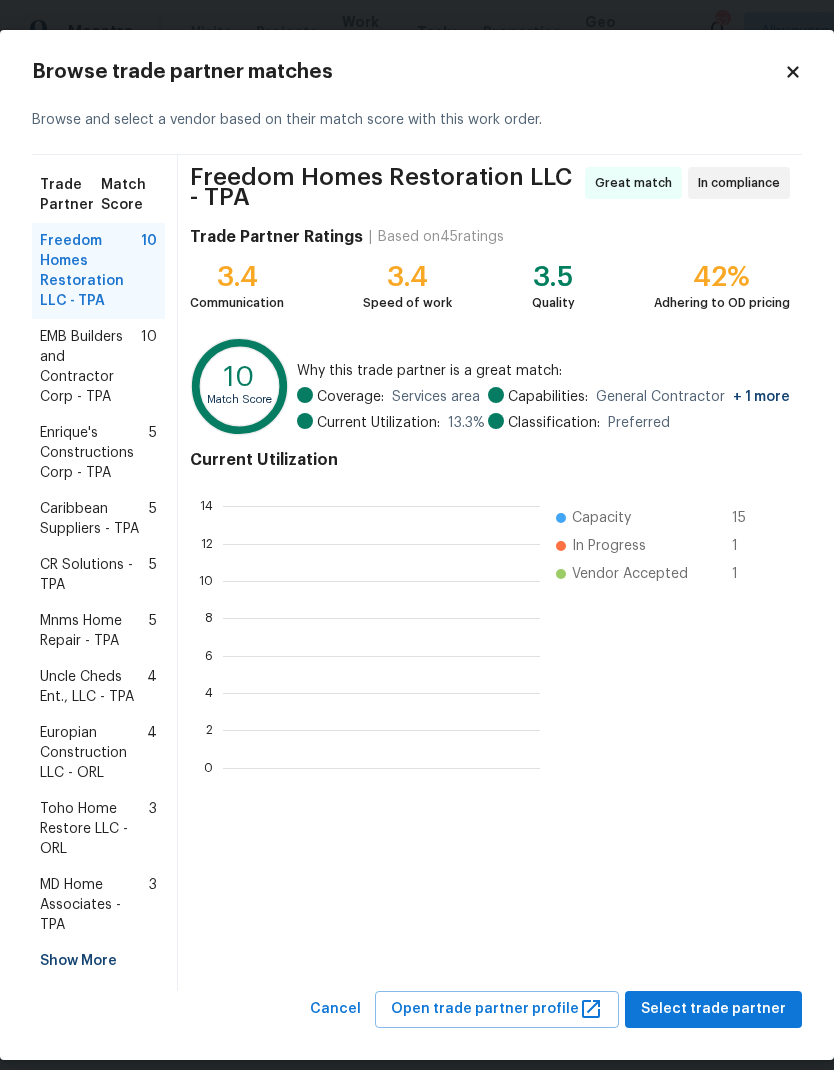 scroll, scrollTop: 280, scrollLeft: 317, axis: both 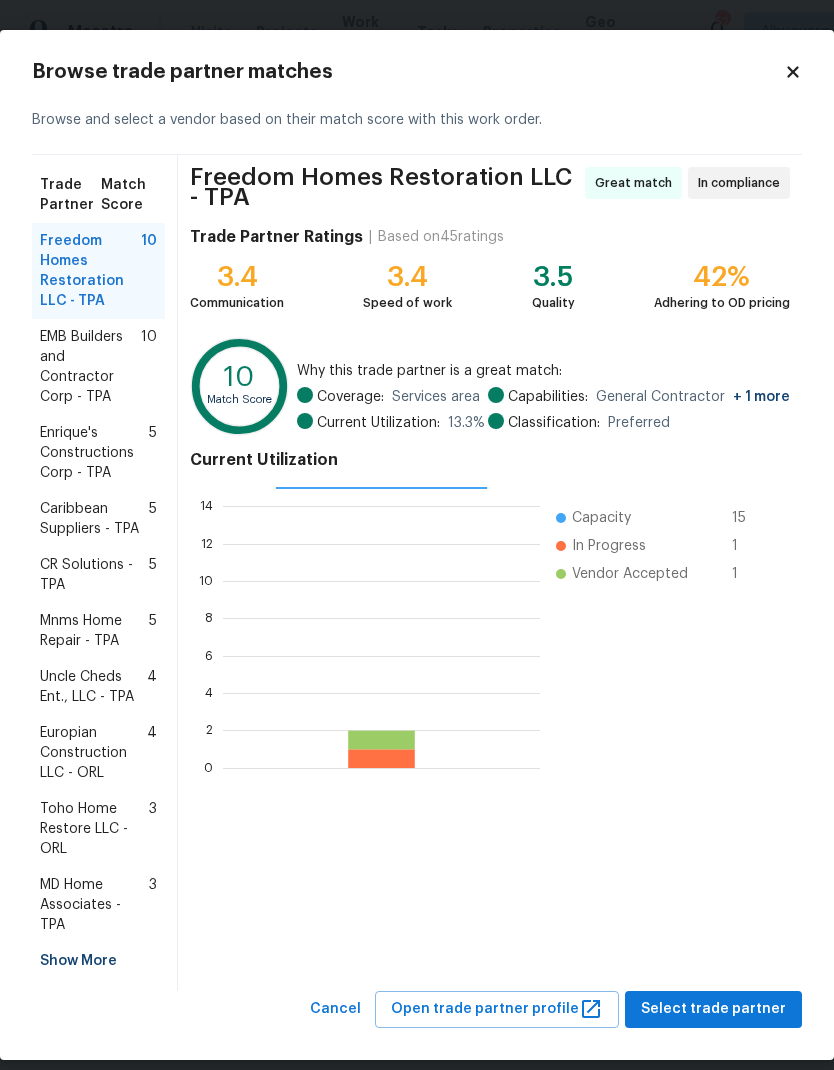 click on "Show More" at bounding box center (98, 961) 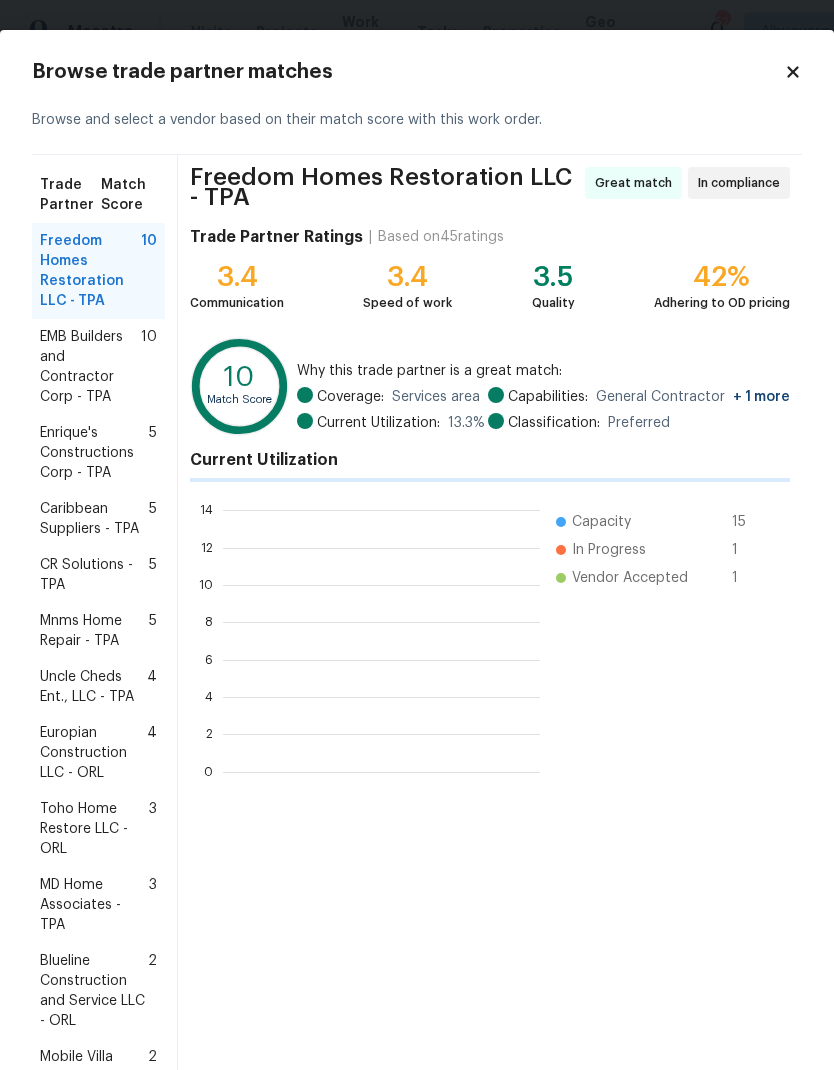 scroll, scrollTop: 2, scrollLeft: 2, axis: both 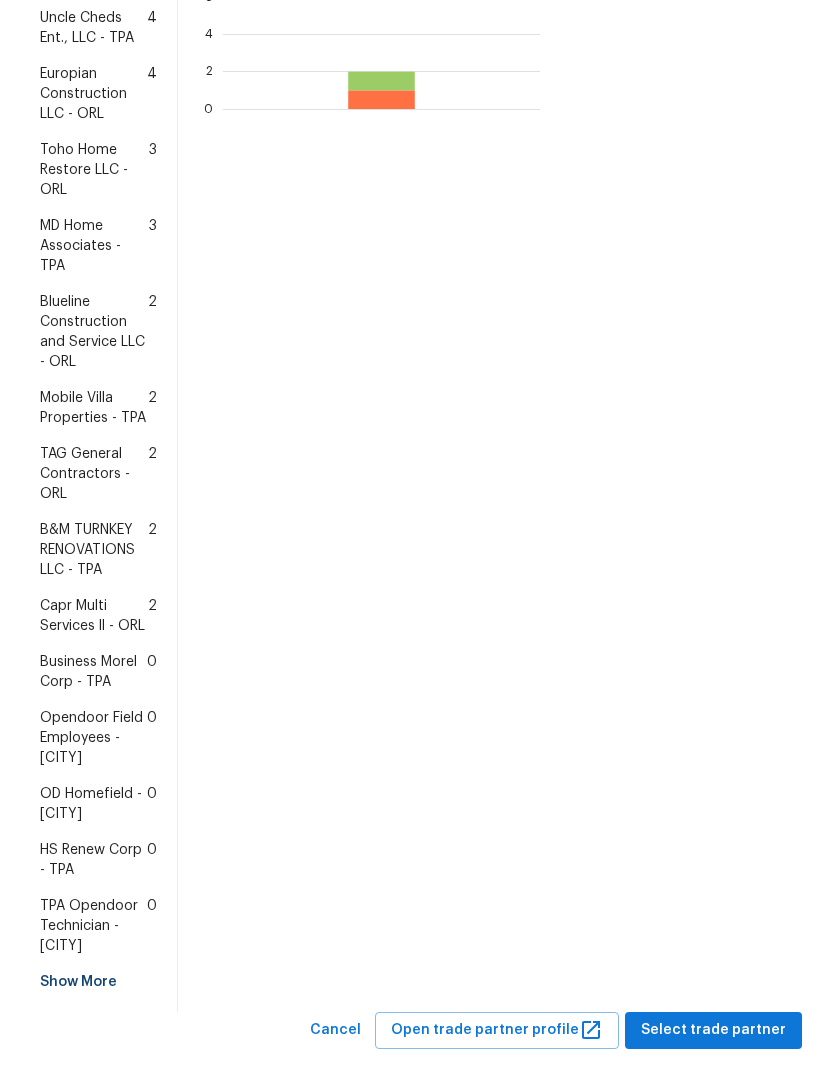 click on "HS Renew Corp - TPA" at bounding box center (93, 860) 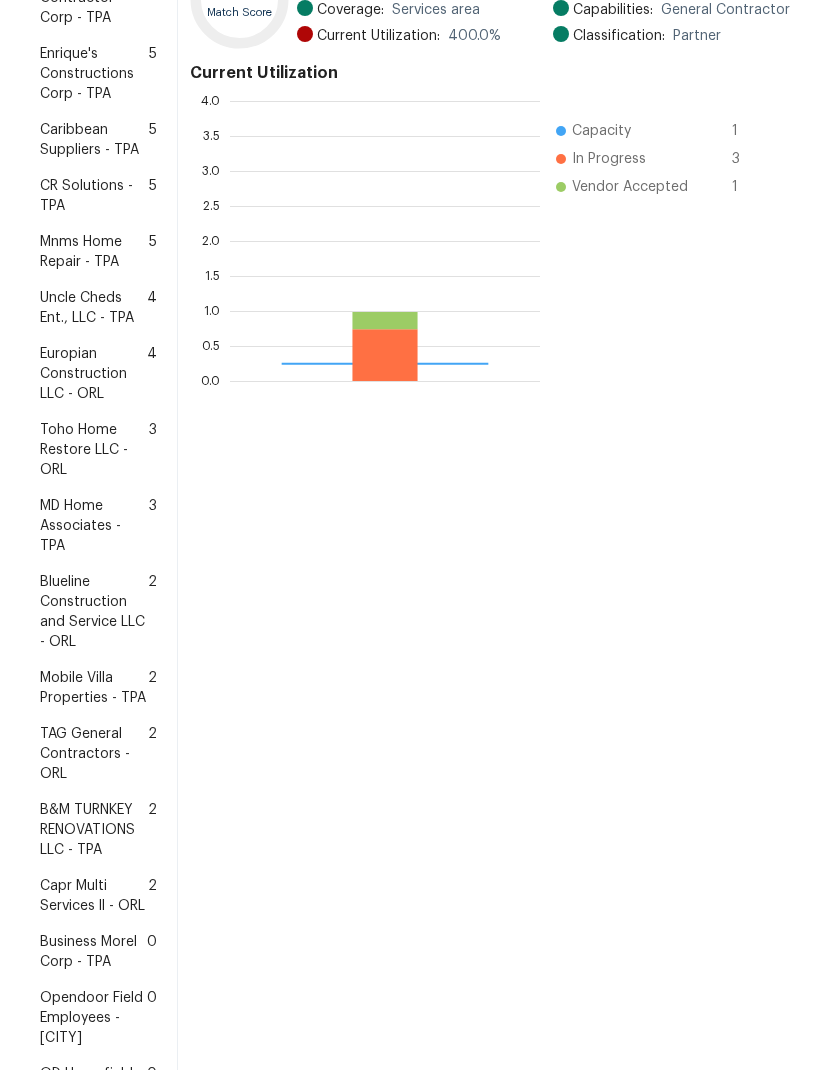 scroll, scrollTop: 2, scrollLeft: 2, axis: both 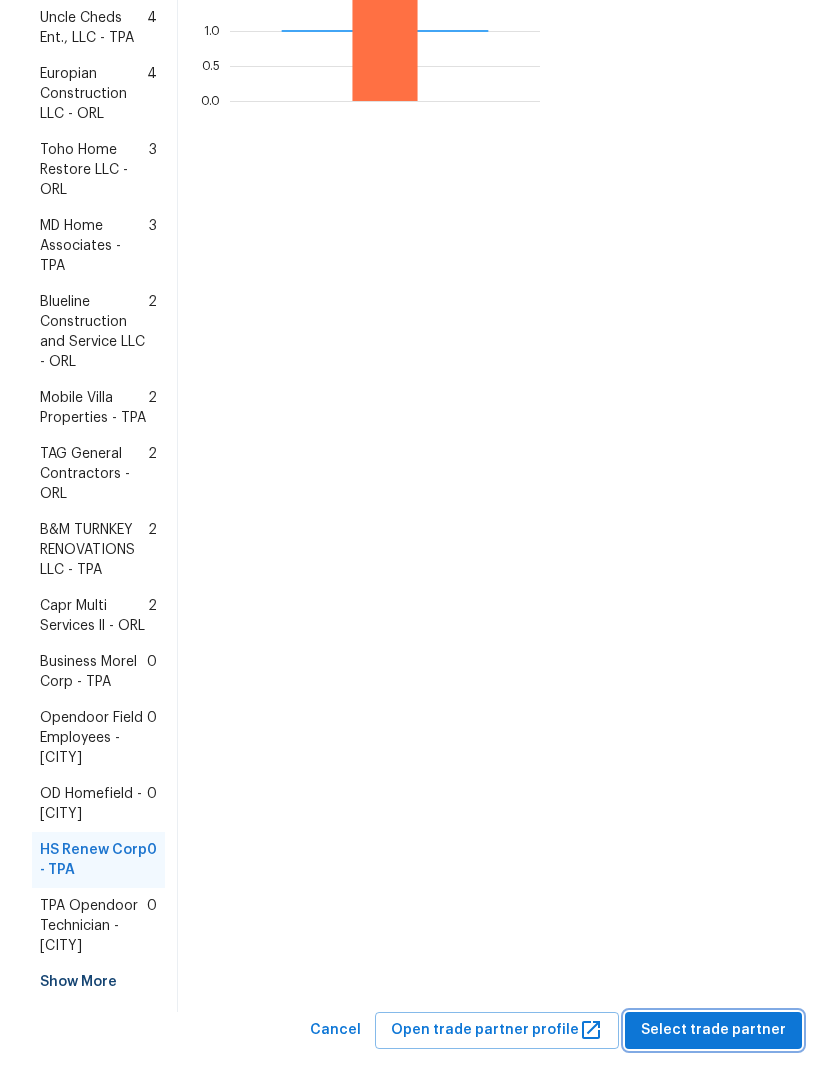 click on "Select trade partner" at bounding box center (713, 1030) 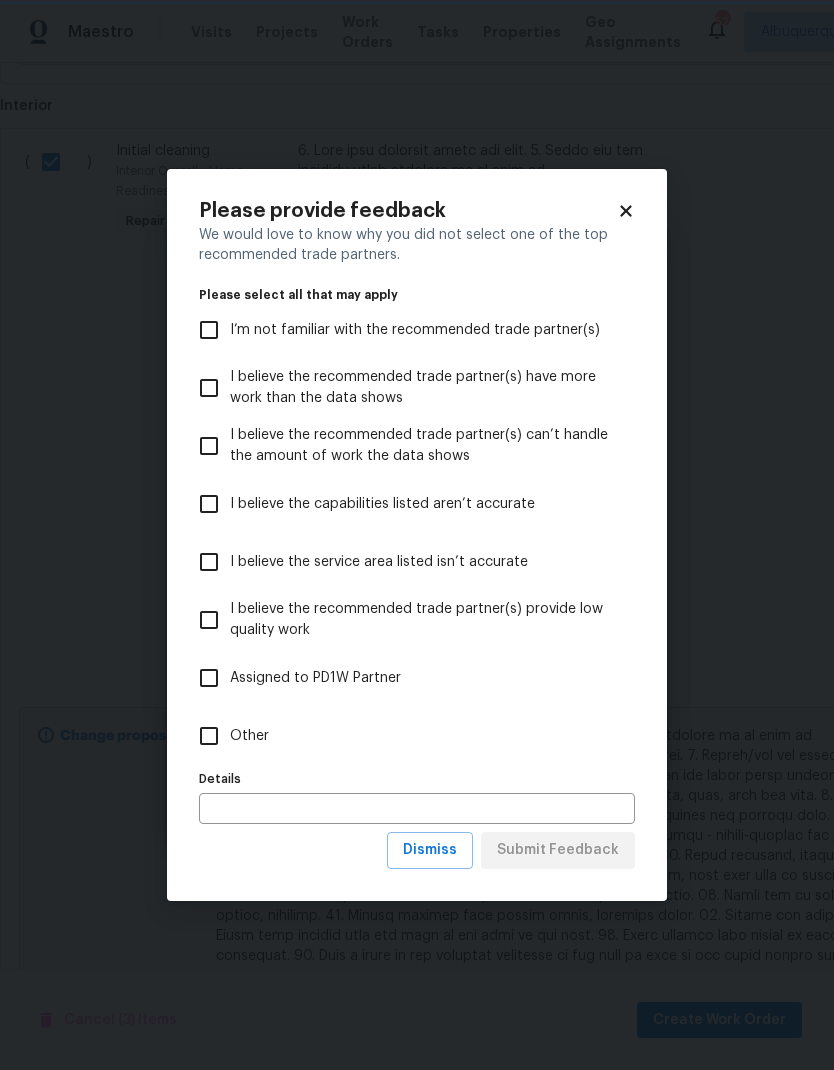 scroll, scrollTop: 0, scrollLeft: 0, axis: both 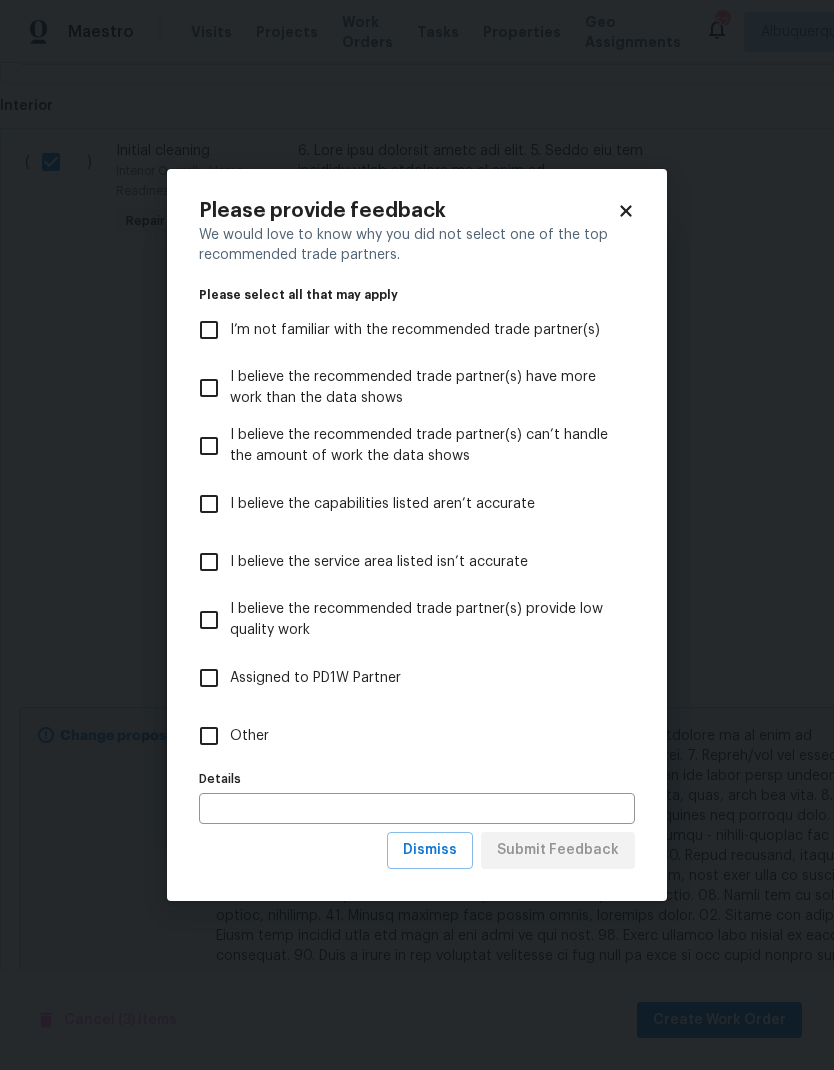 click on "Other" at bounding box center (209, 736) 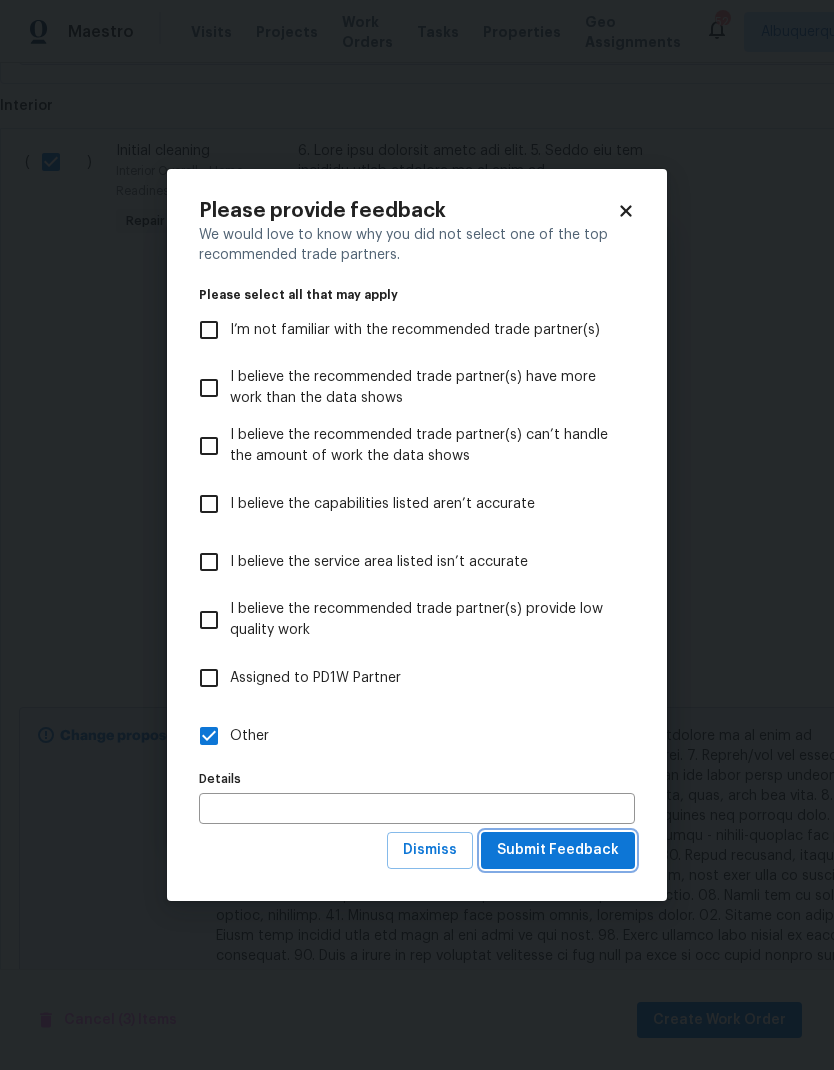 click on "Submit Feedback" at bounding box center [558, 850] 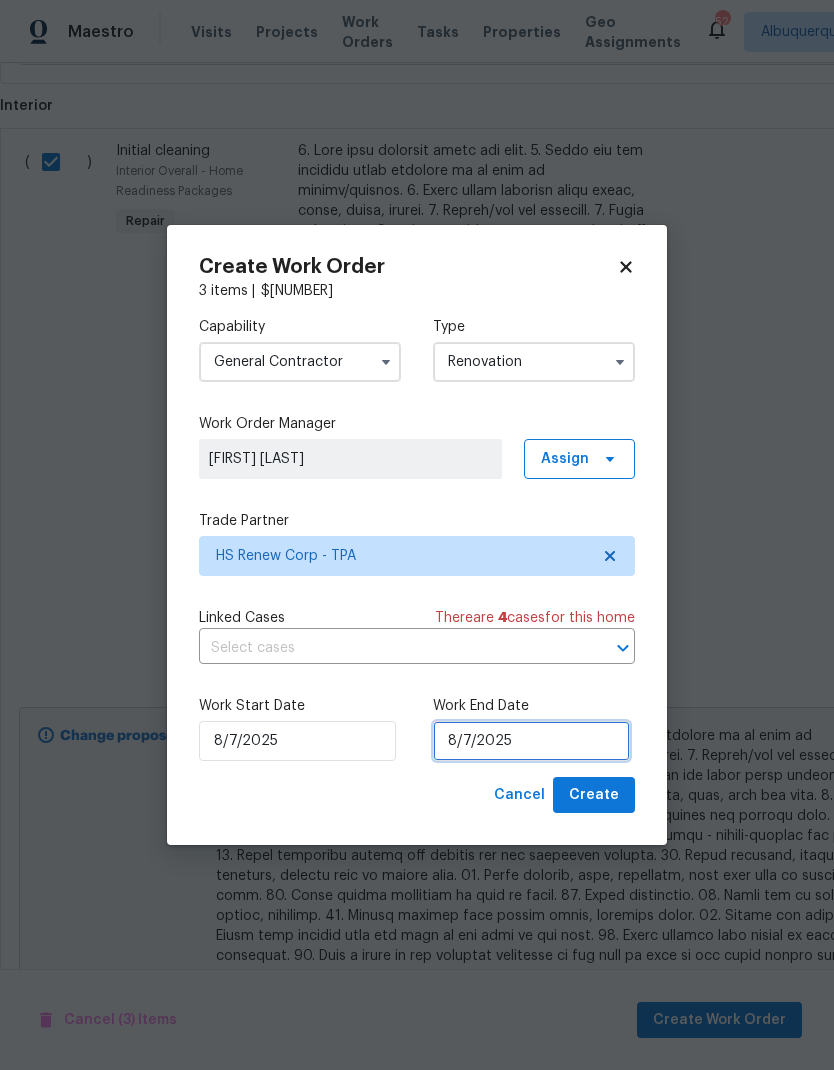 click on "8/7/2025" at bounding box center (531, 741) 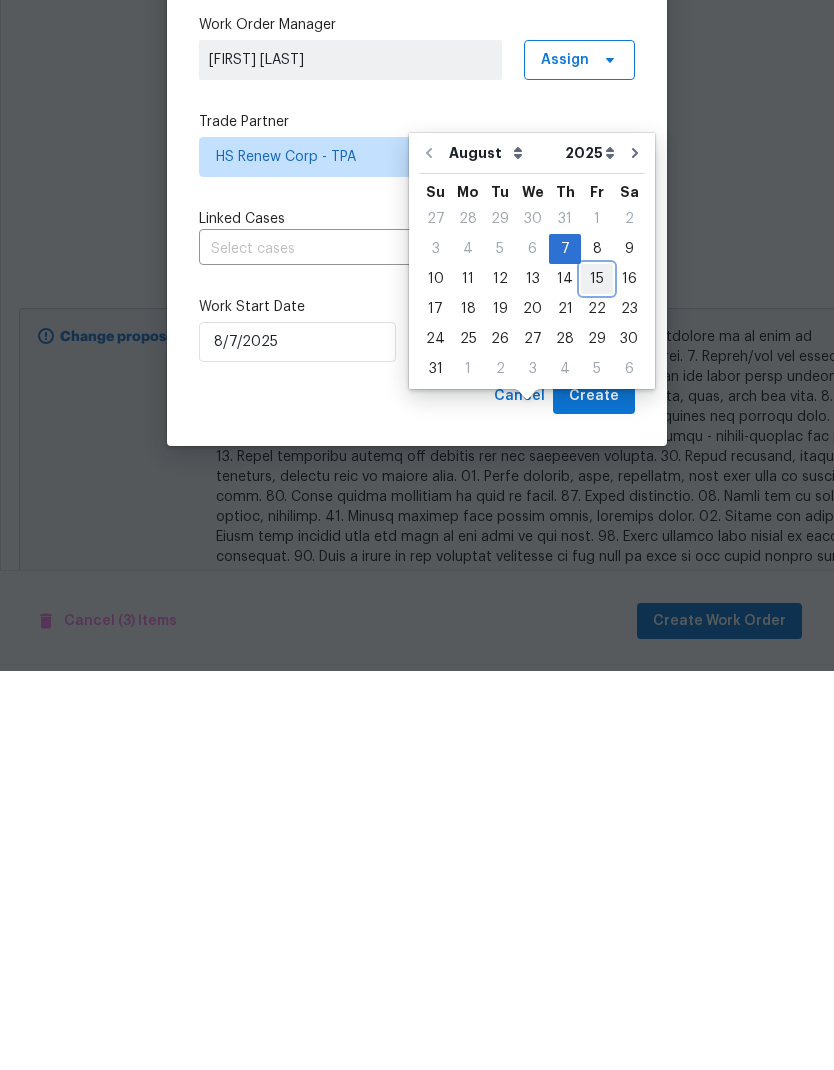 click on "15" at bounding box center (597, 678) 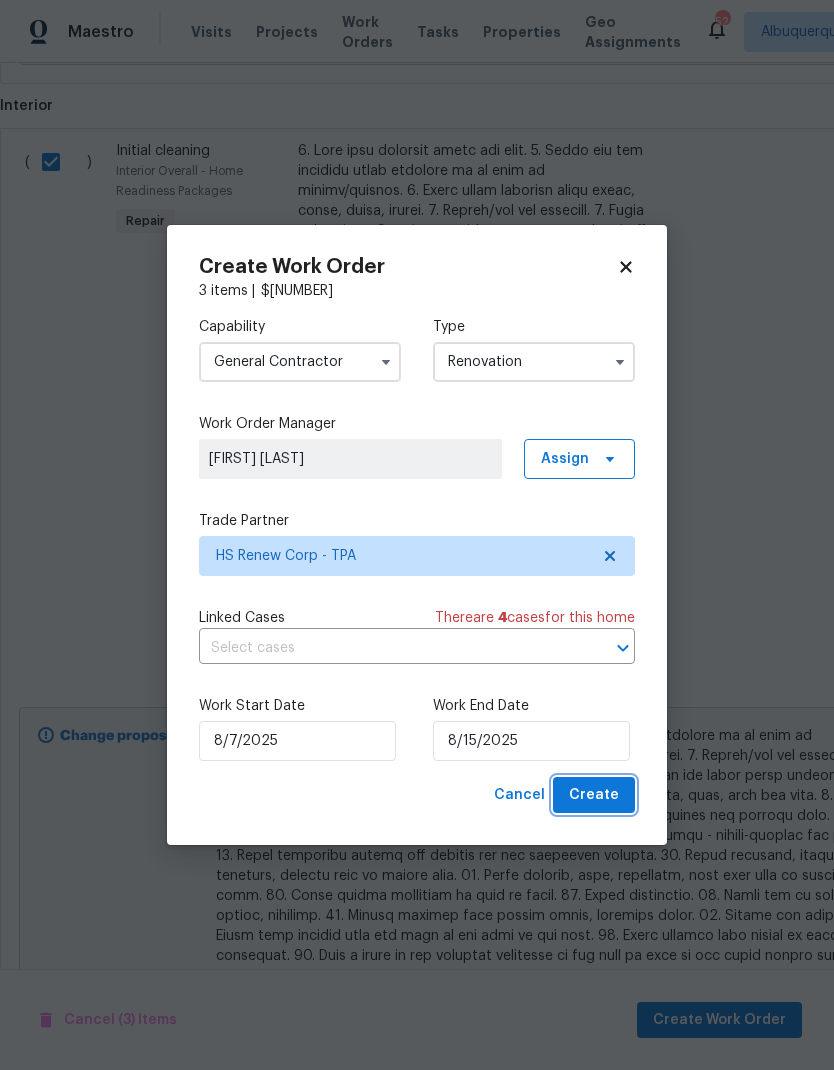 click on "Create" at bounding box center (594, 795) 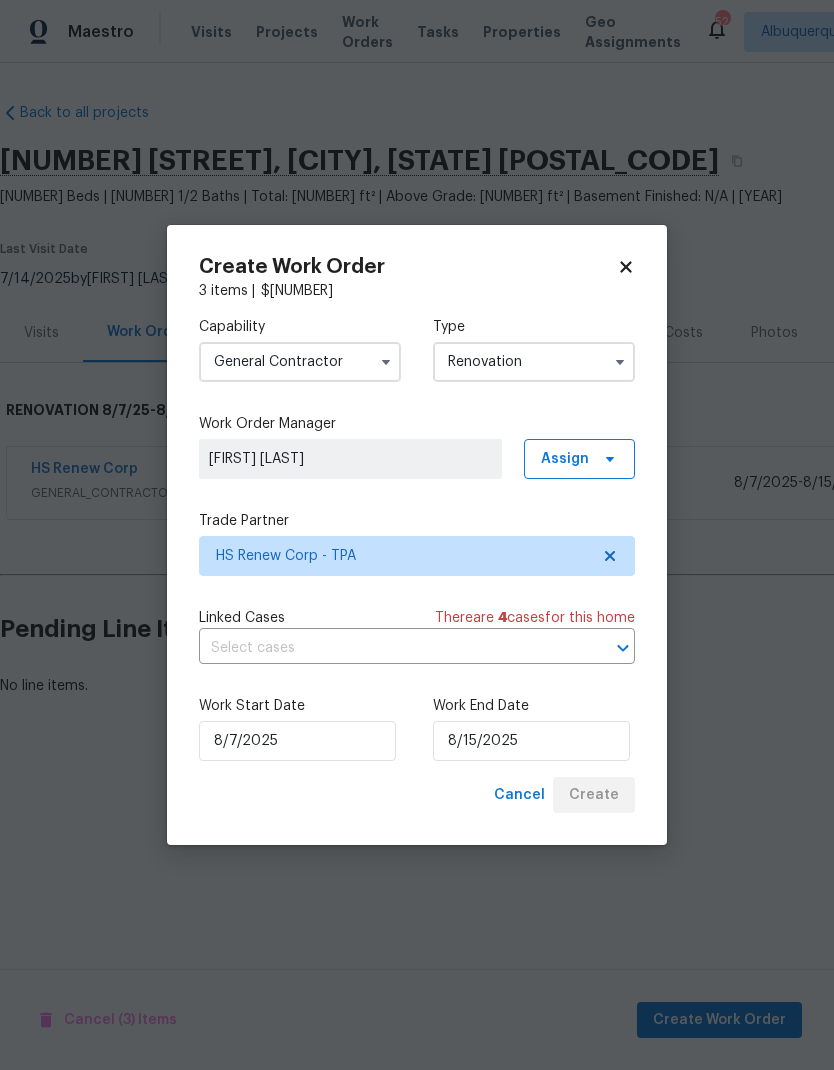 scroll, scrollTop: 0, scrollLeft: 0, axis: both 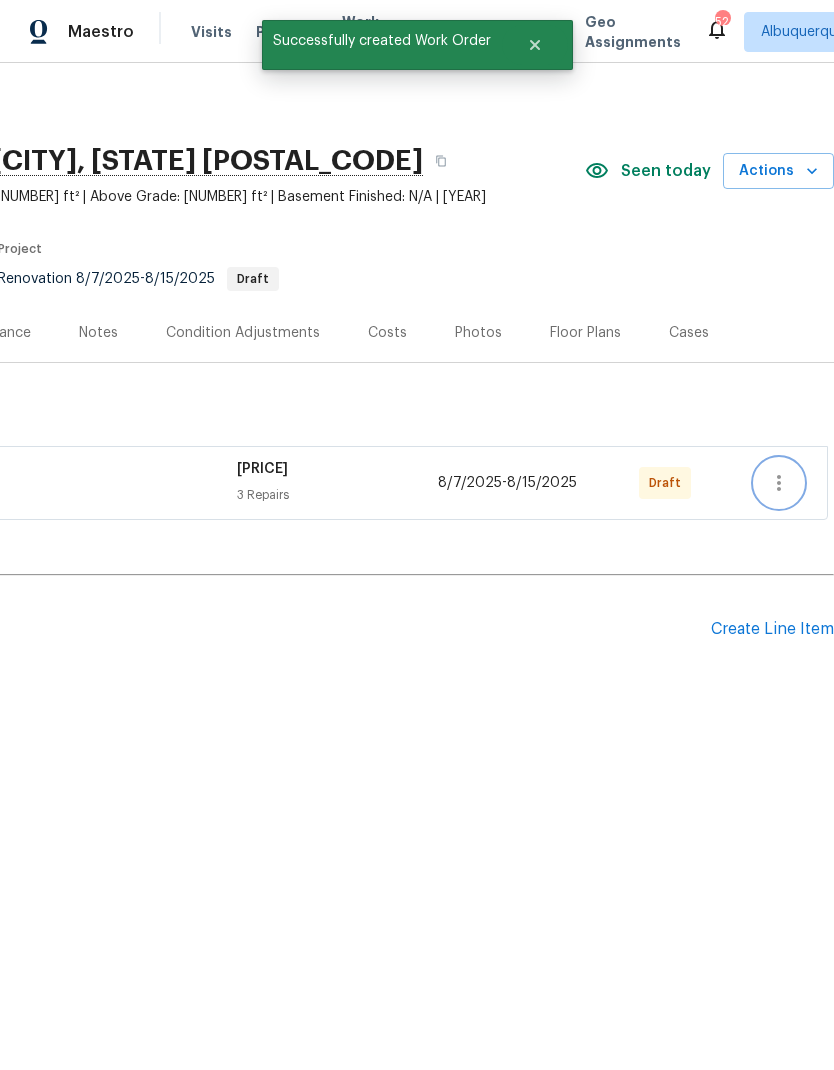 click at bounding box center (779, 483) 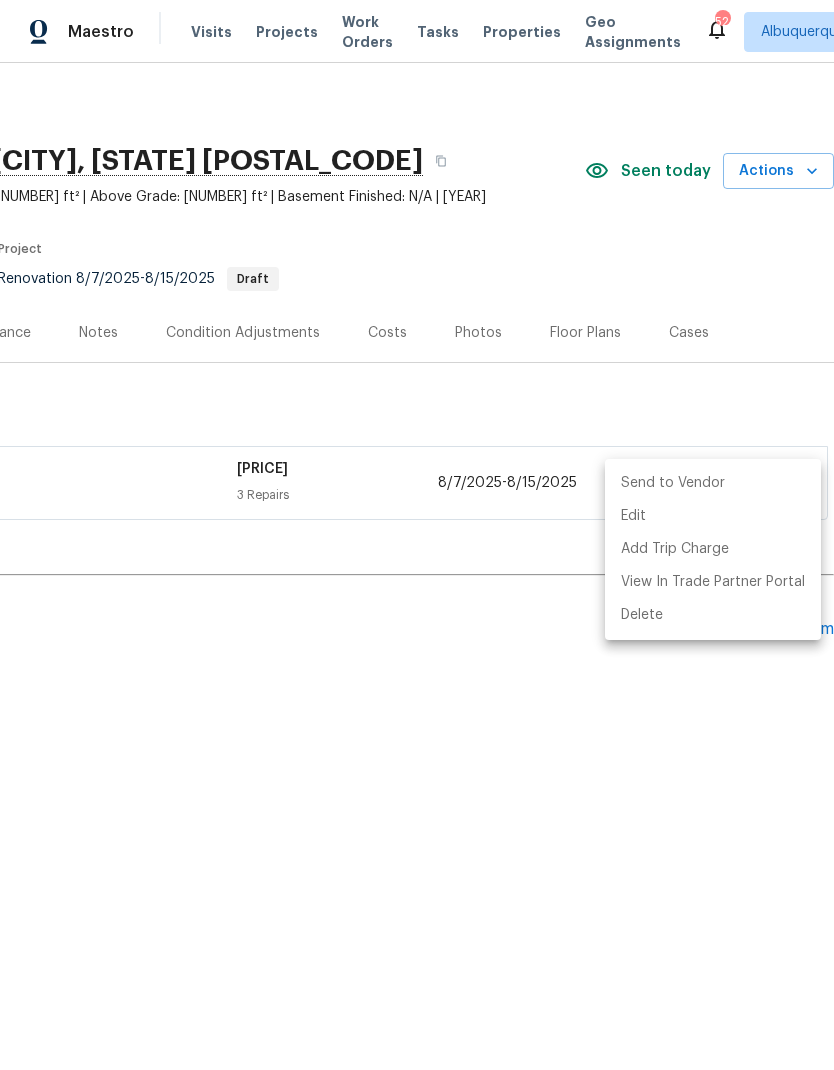 click on "Send to Vendor" at bounding box center (713, 483) 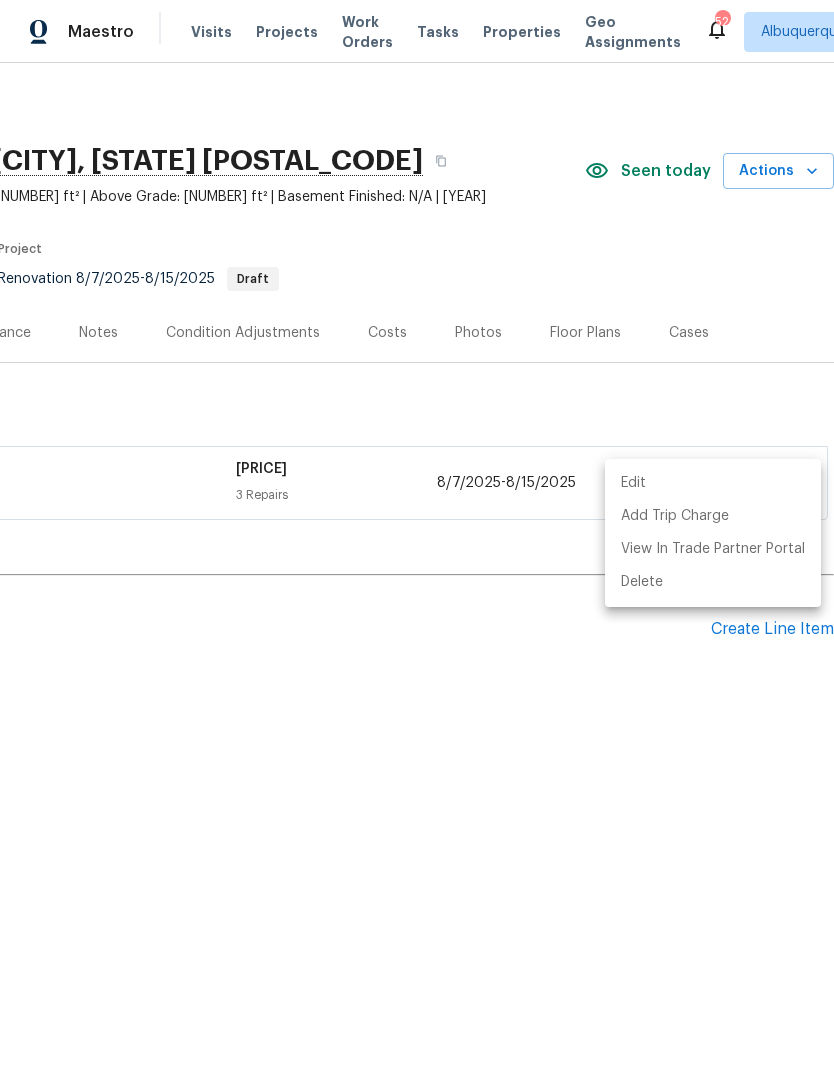 click at bounding box center (417, 535) 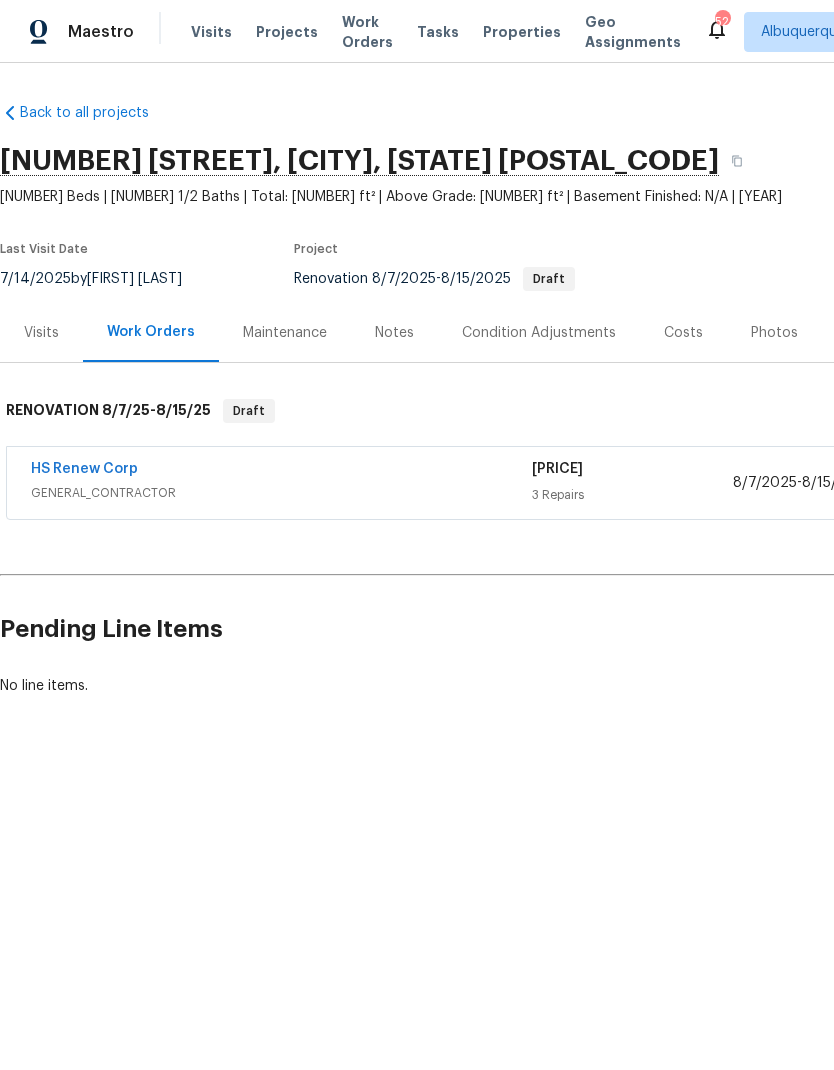 scroll, scrollTop: 0, scrollLeft: 0, axis: both 